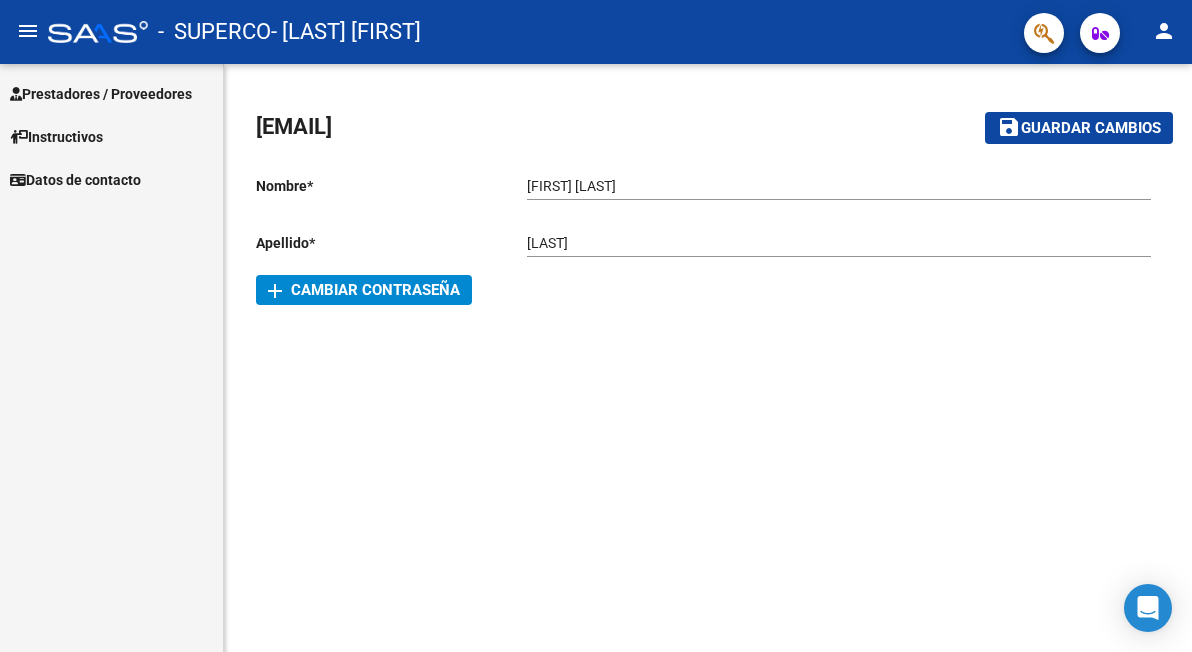 scroll, scrollTop: 0, scrollLeft: 0, axis: both 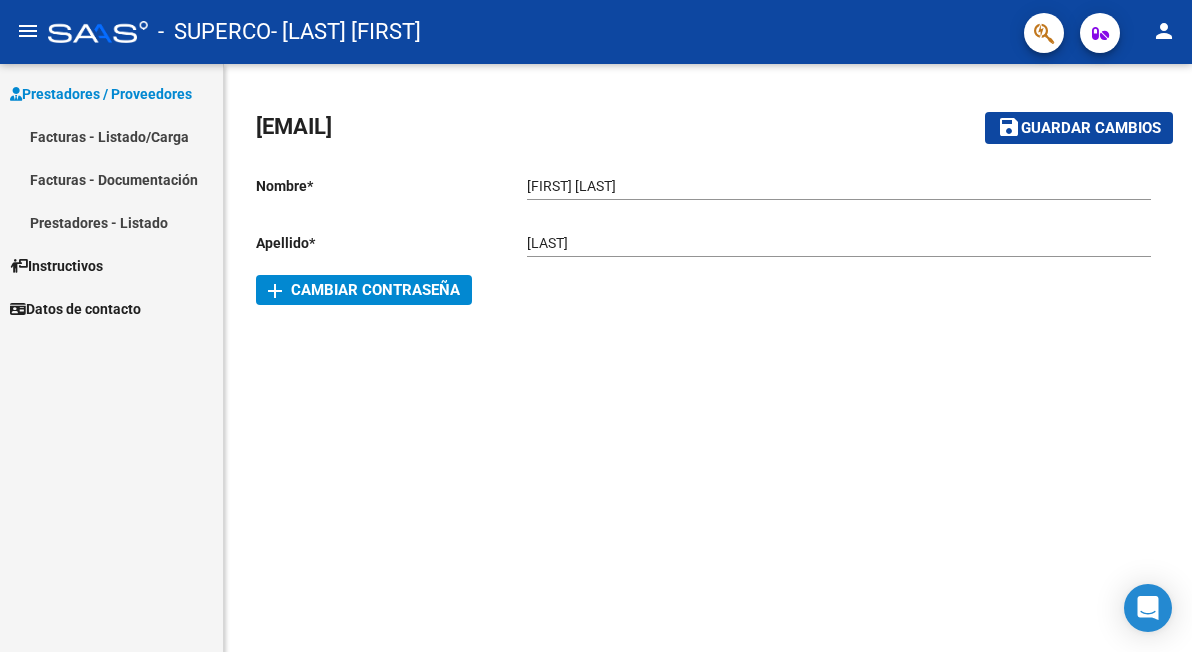click on "Facturas - Listado/Carga" at bounding box center [111, 136] 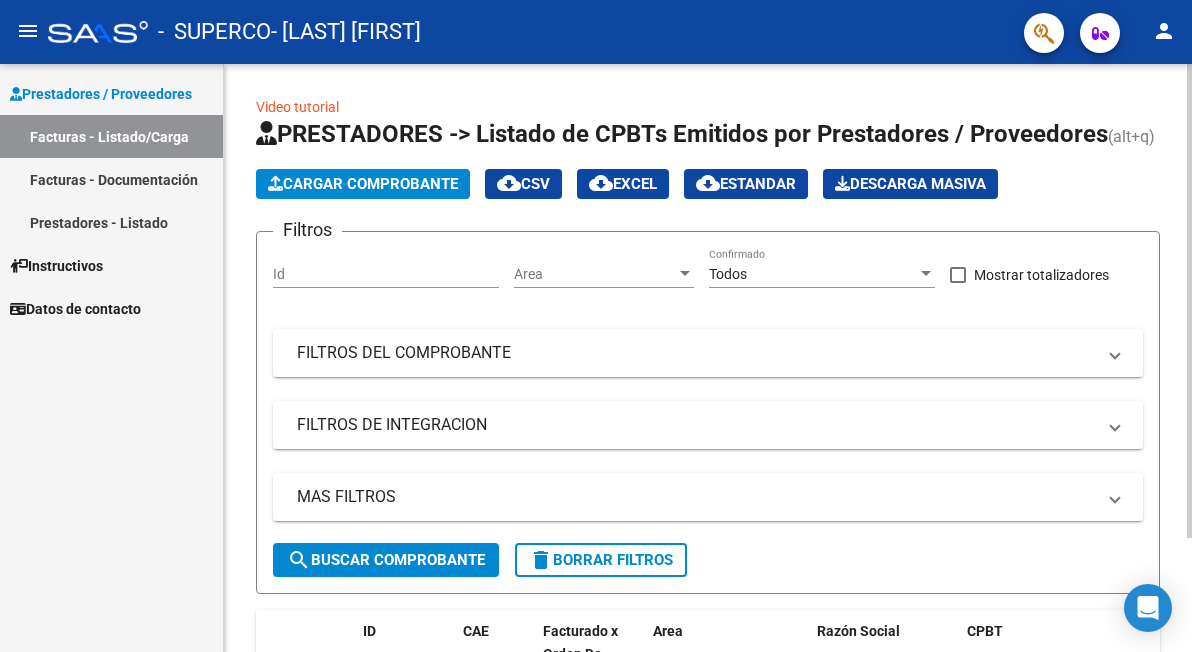 click on "Cargar Comprobante" 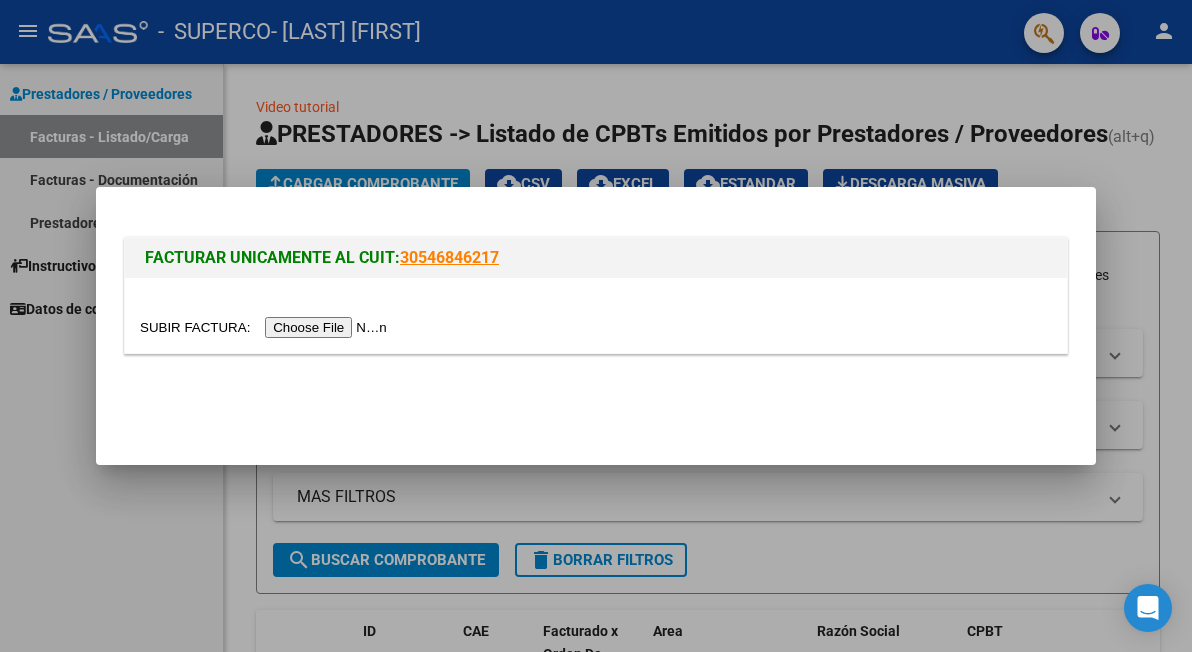 click at bounding box center [266, 327] 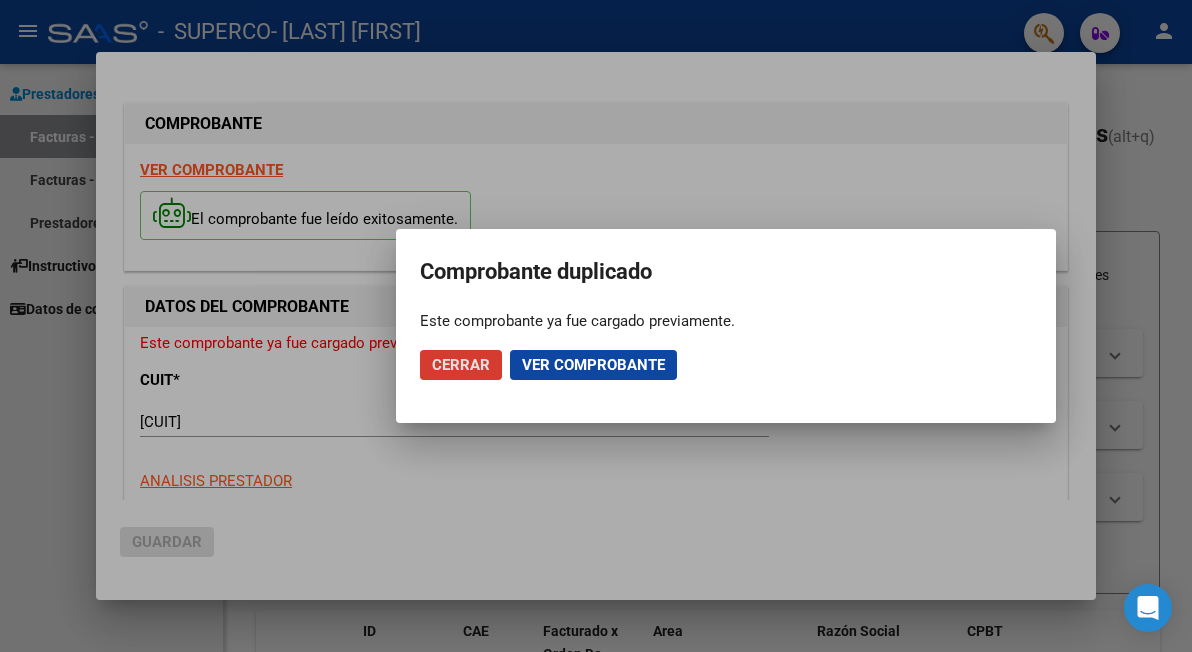 click on "Cerrar" 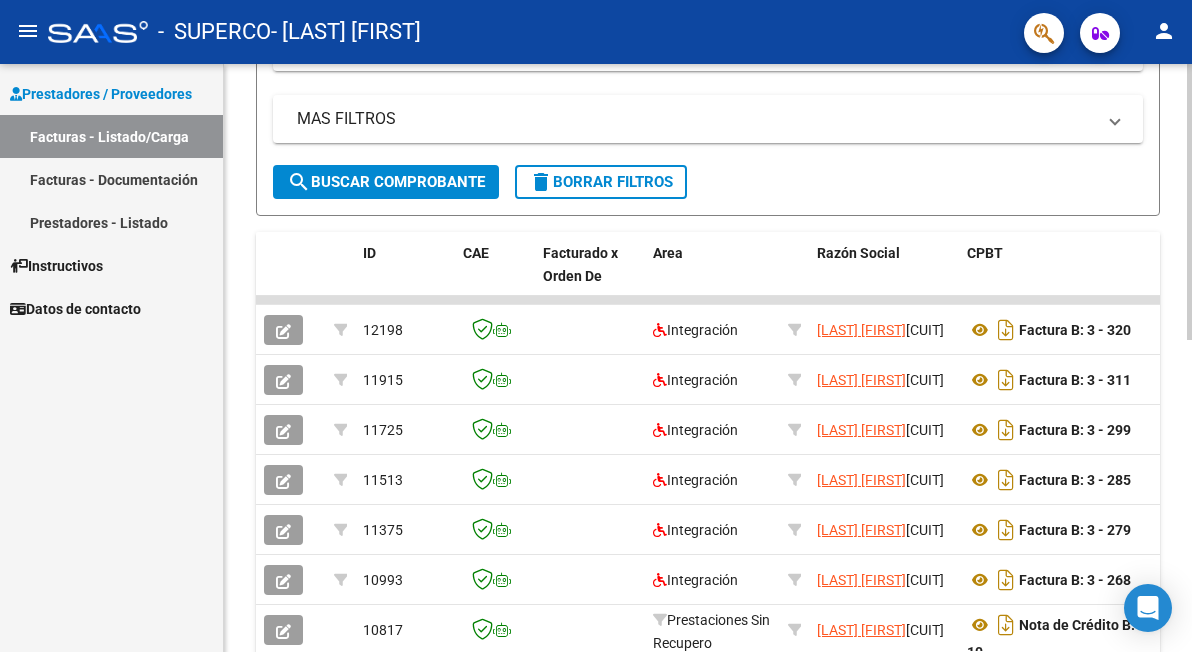 scroll, scrollTop: 0, scrollLeft: 0, axis: both 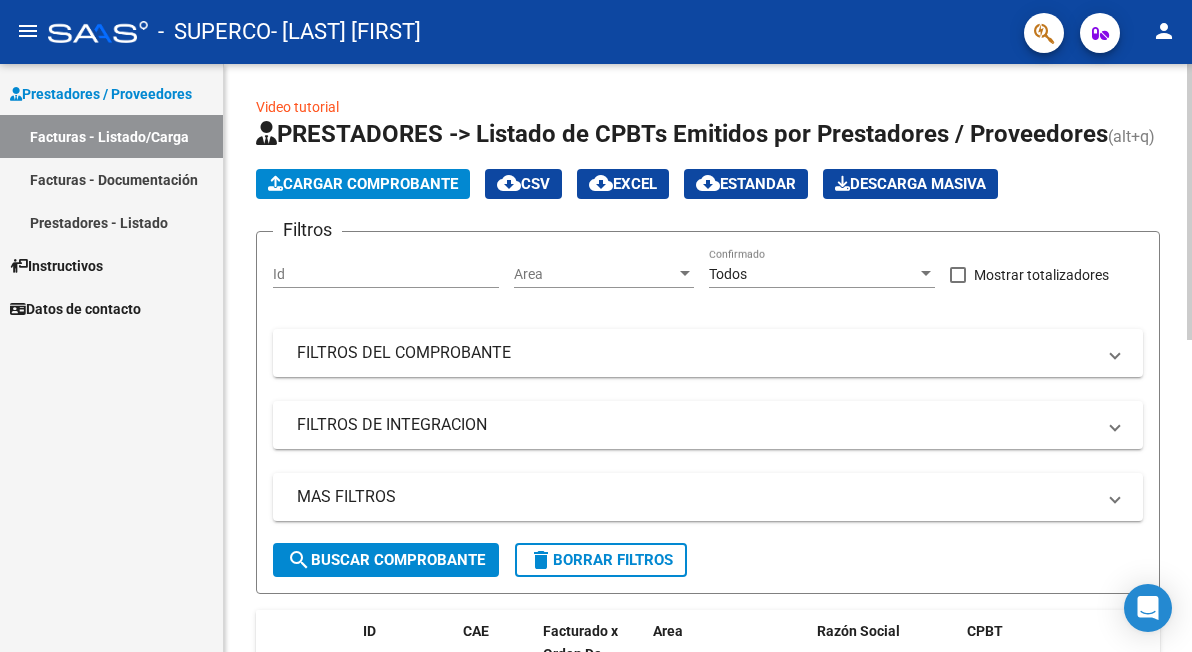 click on "Video tutorial   PRESTADORES -> Listado de CPBTs Emitidos por Prestadores / Proveedores (alt+q)   Cargar Comprobante
cloud_download  CSV  cloud_download  EXCEL  cloud_download  Estandar   Descarga Masiva
Filtros Id Area Area Todos Confirmado   Mostrar totalizadores   FILTROS DEL COMPROBANTE  Comprobante Tipo Comprobante Tipo Start date – End date Fec. Comprobante Desde / Hasta Días Emisión Desde(cant. días) Días Emisión Hasta(cant. días) CUIT / Razón Social Pto. Venta Nro. Comprobante Código SSS CAE Válido CAE Válido Todos Cargado Módulo Hosp. Todos Tiene facturacion Apócrifa Hospital Refes  FILTROS DE INTEGRACION  Período De Prestación Campos del Archivo de Rendición Devuelto x SSS (dr_envio) Todos Rendido x SSS (dr_envio) Tipo de Registro Tipo de Registro Período Presentación Período Presentación Campos del Legajo Asociado (preaprobación) Afiliado Legajo (cuil/nombre) Todos Solo facturas preaprobadas  MAS FILTROS  Todos Con Doc. Respaldatoria Todos Con Trazabilidad Todos – –" 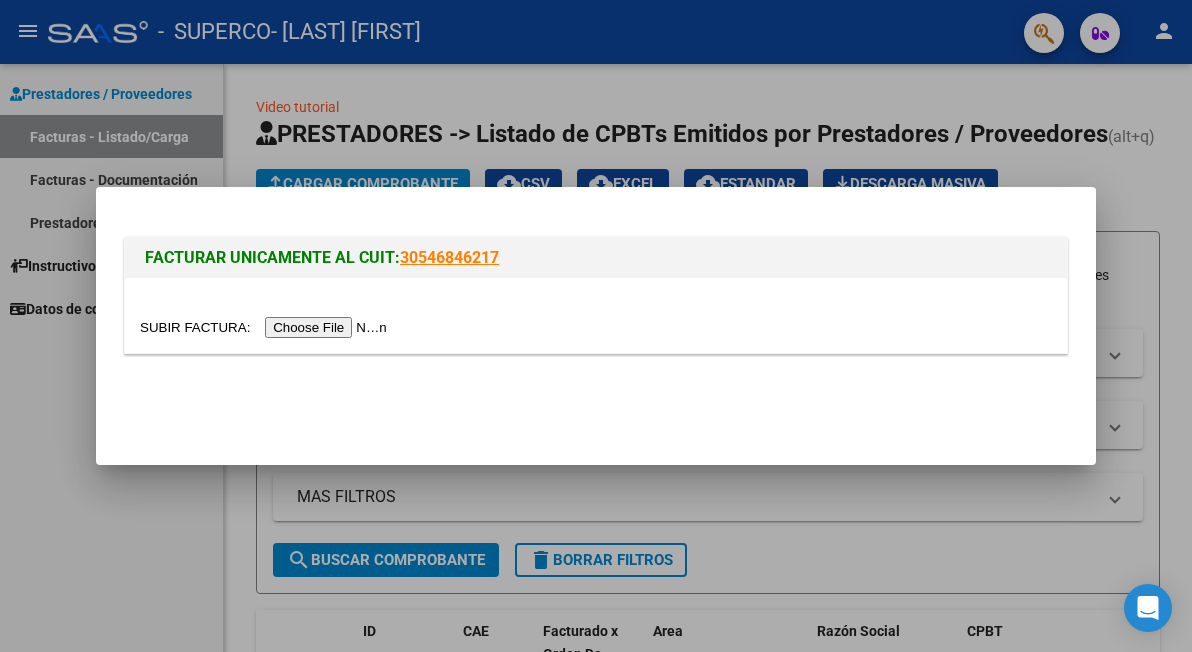 click at bounding box center (596, 315) 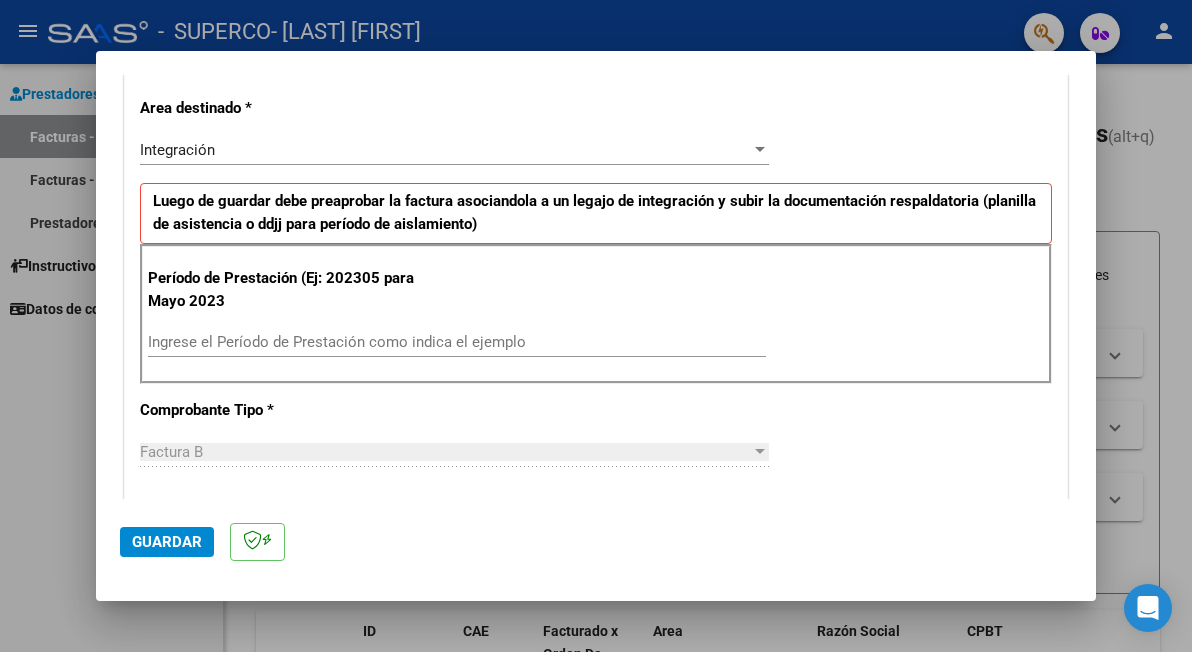 scroll, scrollTop: 431, scrollLeft: 0, axis: vertical 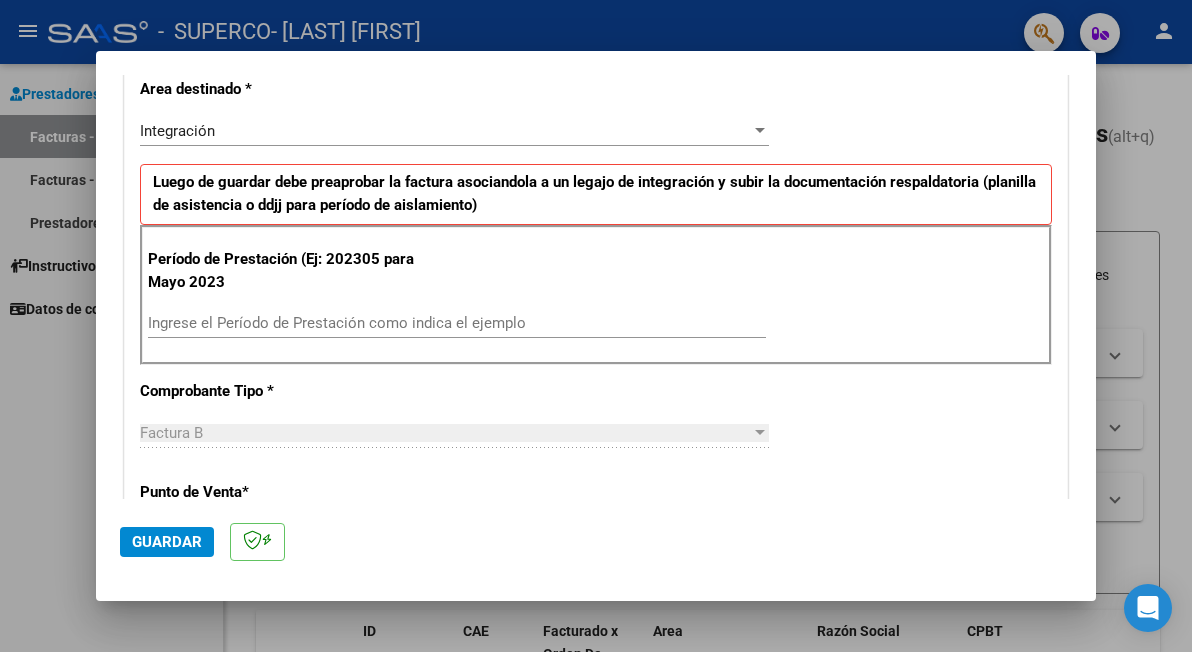 click on "Ingrese el Período de Prestación como indica el ejemplo" at bounding box center [457, 323] 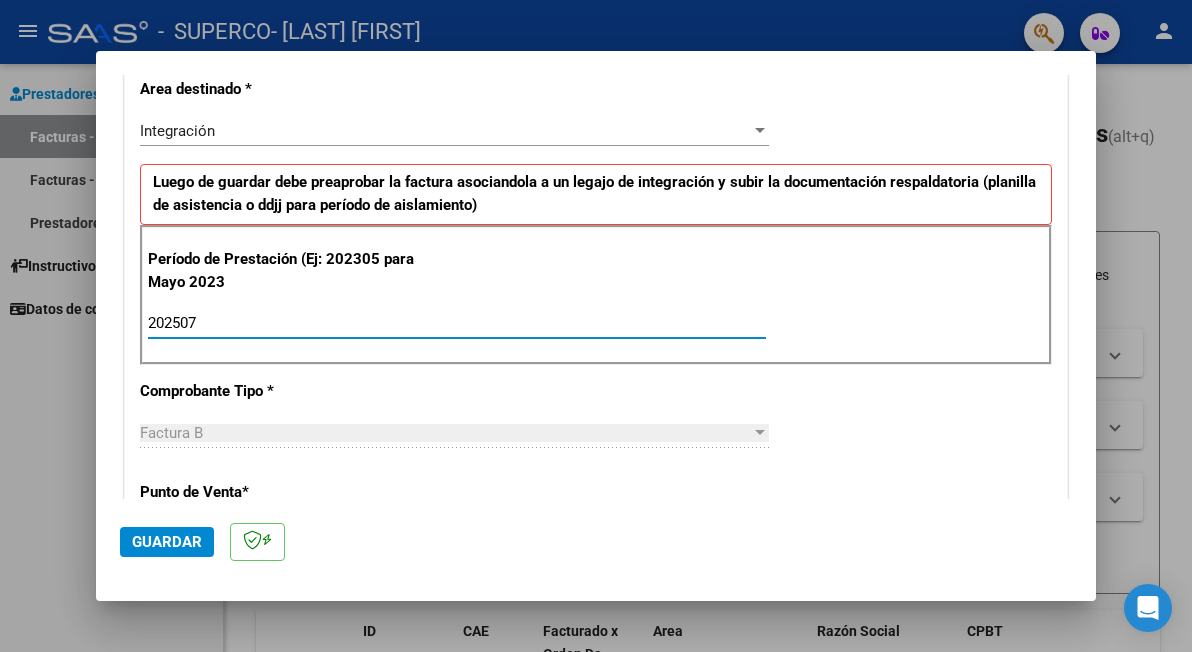 type on "202507" 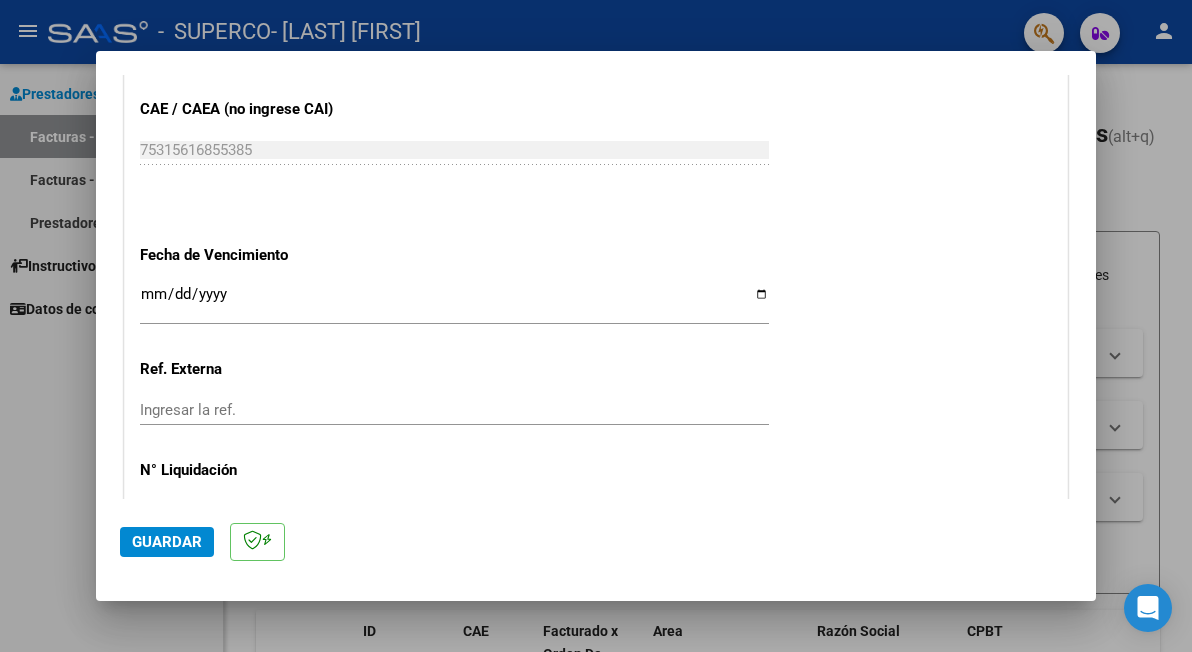 scroll, scrollTop: 1354, scrollLeft: 0, axis: vertical 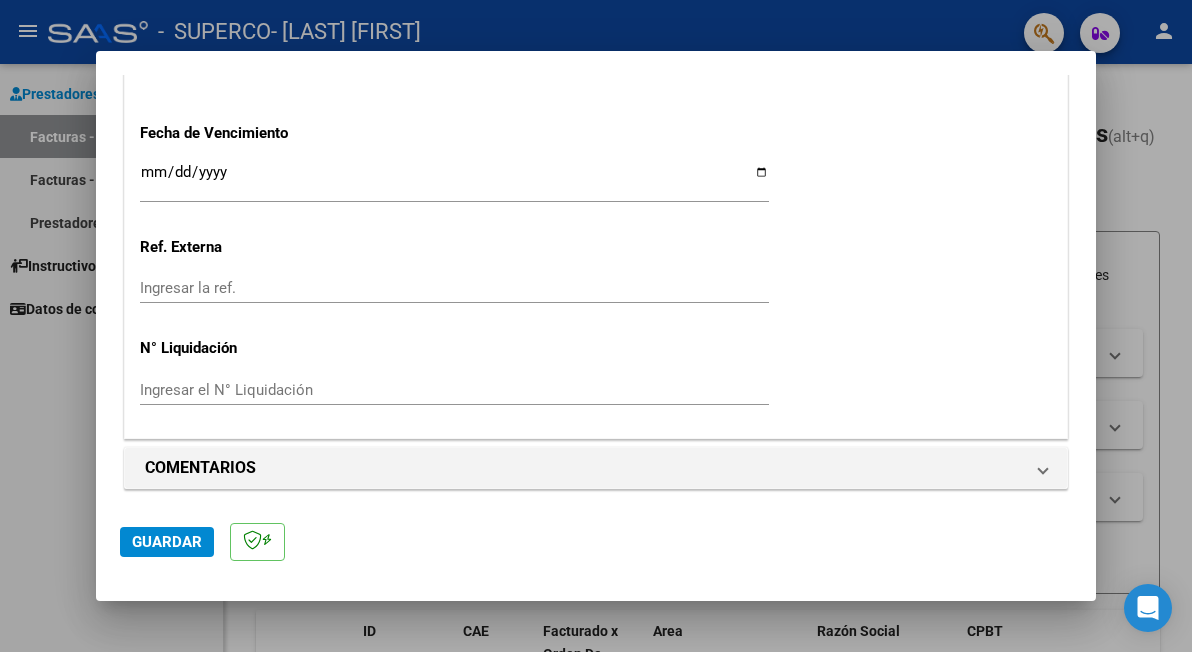 click on "Ingresar la fecha" at bounding box center [454, 180] 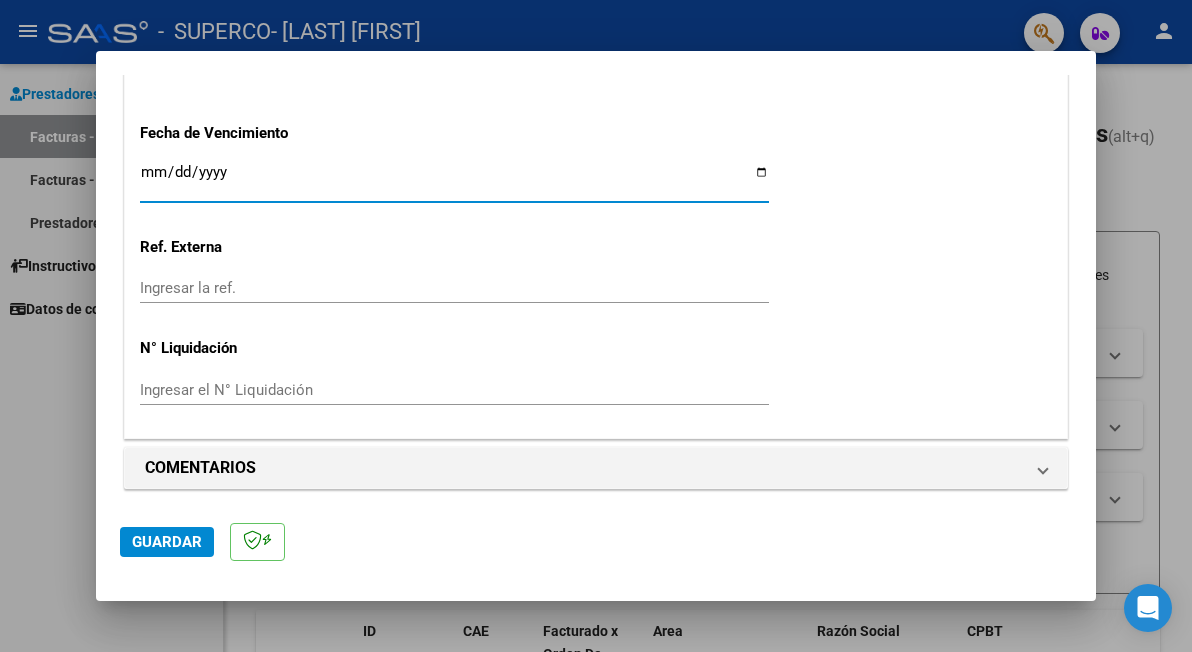 type on "2025-08-11" 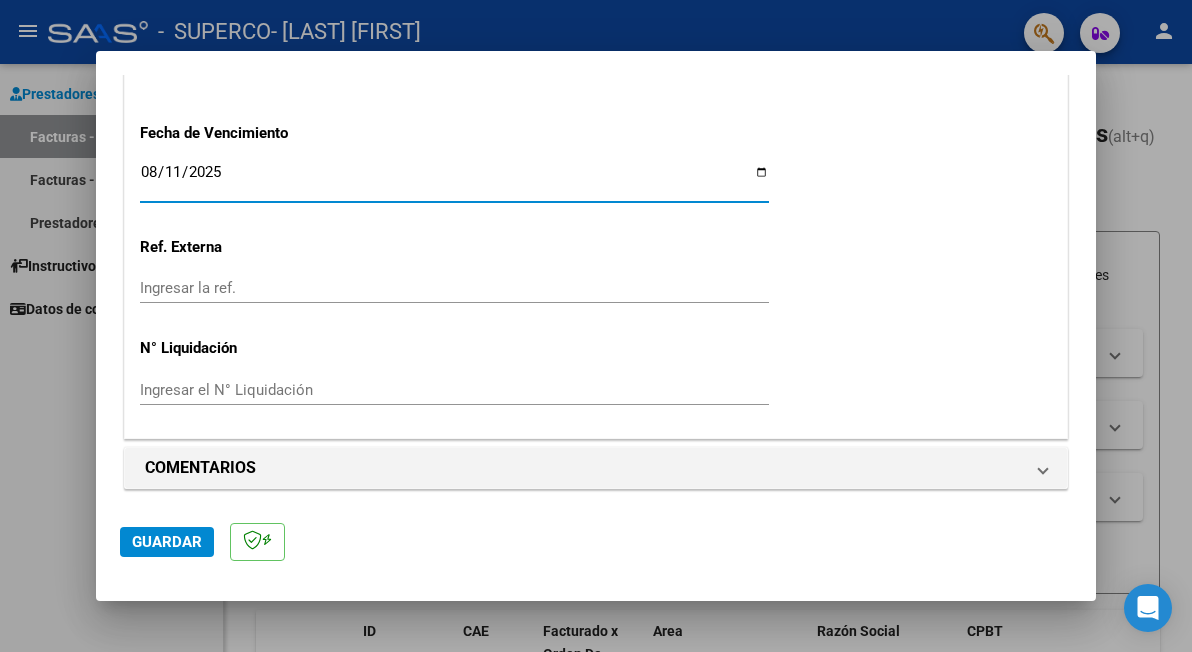 click on "Guardar" 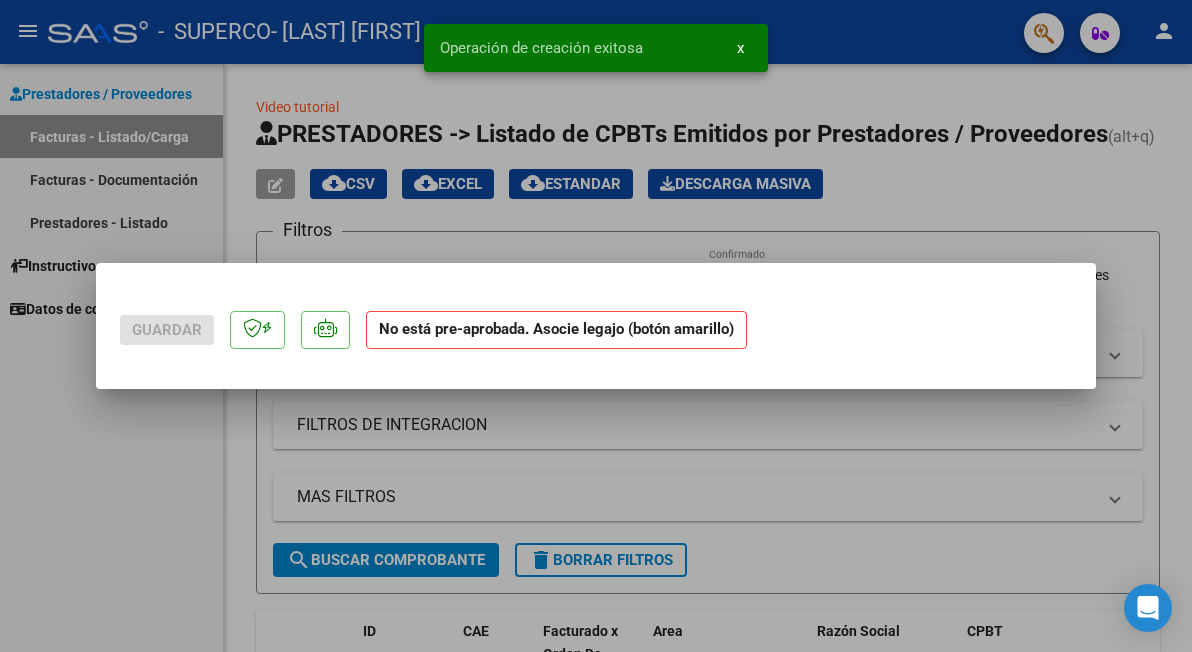scroll, scrollTop: 0, scrollLeft: 0, axis: both 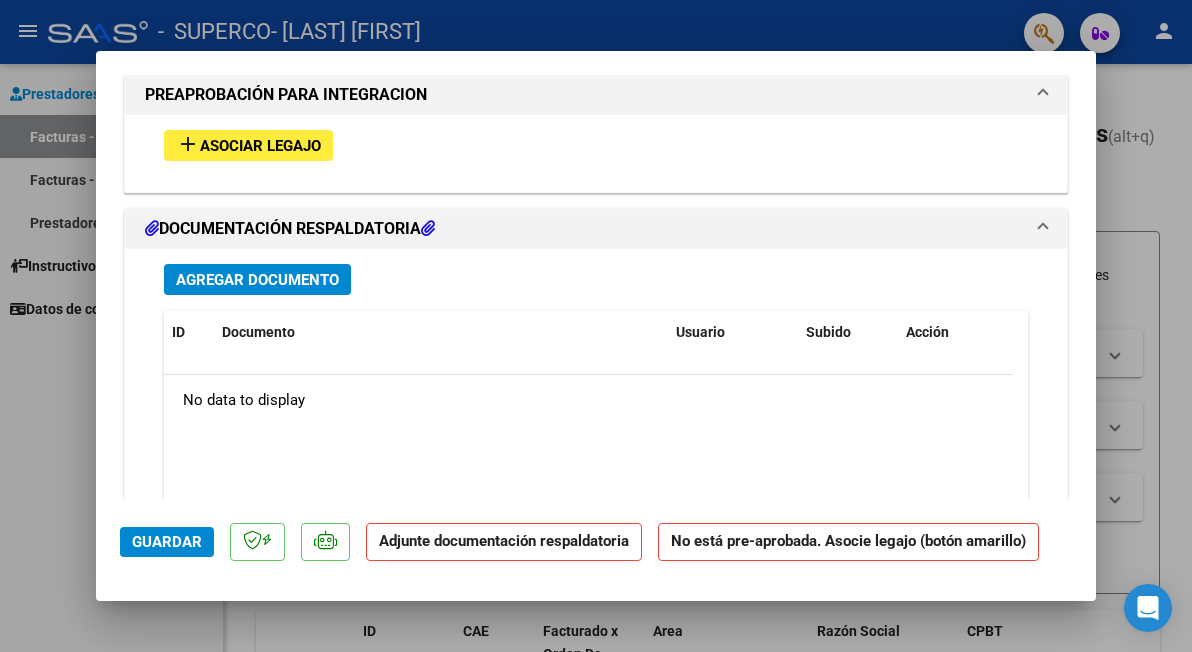 click on "Asociar Legajo" at bounding box center [260, 146] 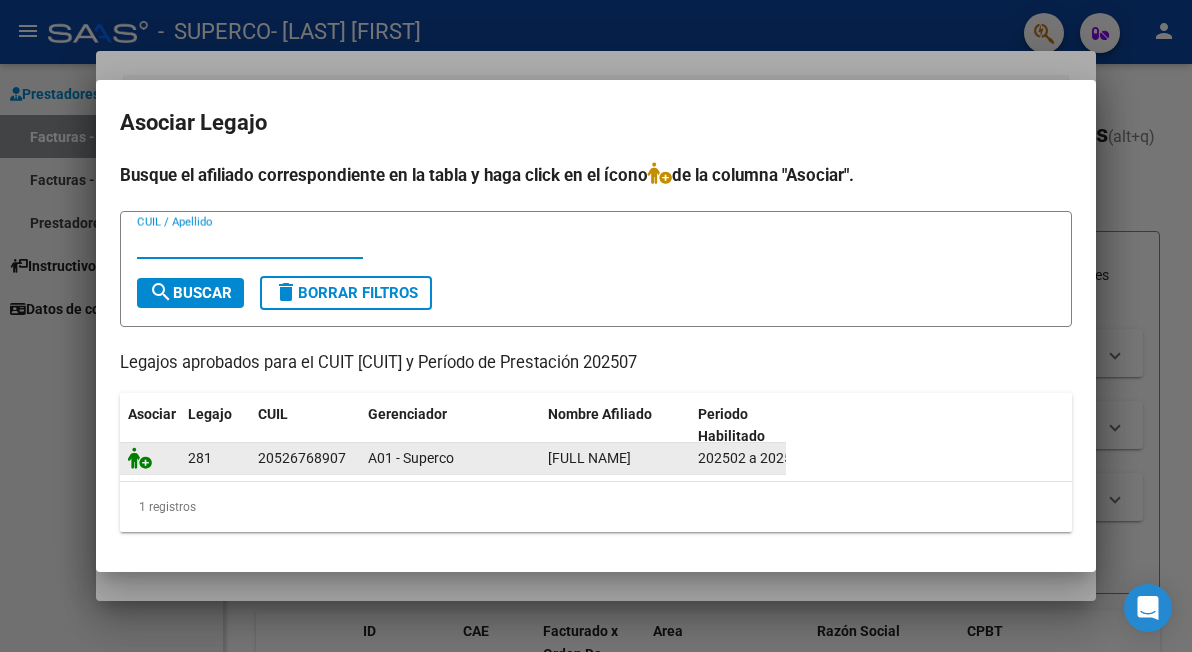 click 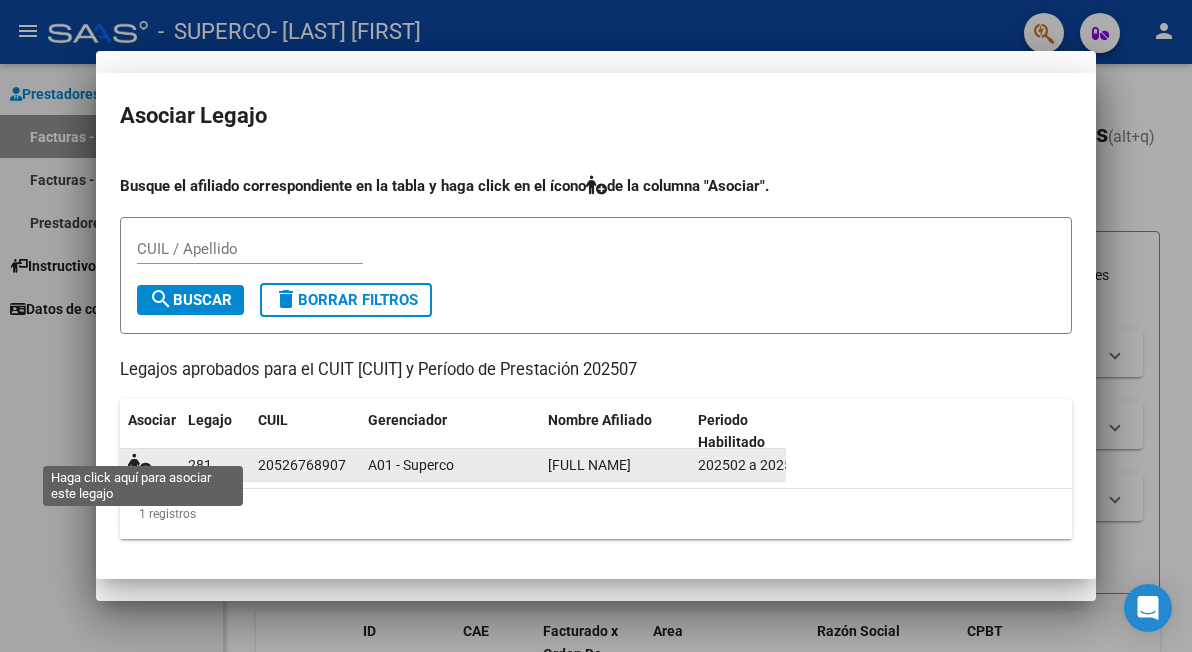 scroll, scrollTop: 1852, scrollLeft: 0, axis: vertical 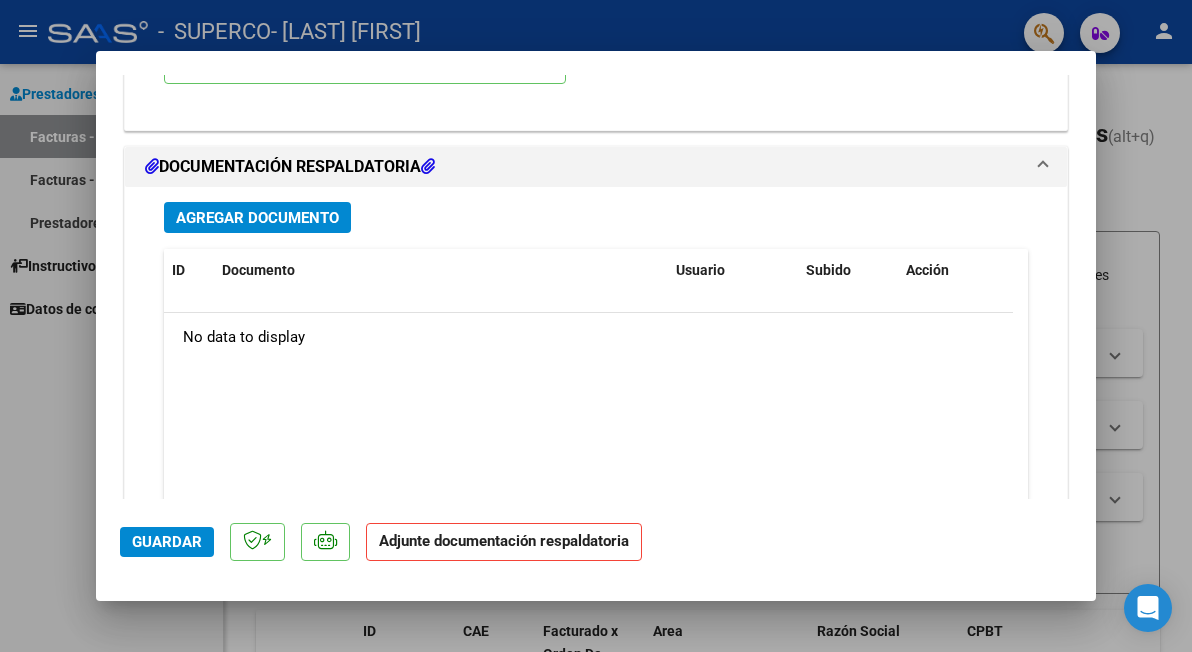 click on "Agregar Documento" at bounding box center [257, 218] 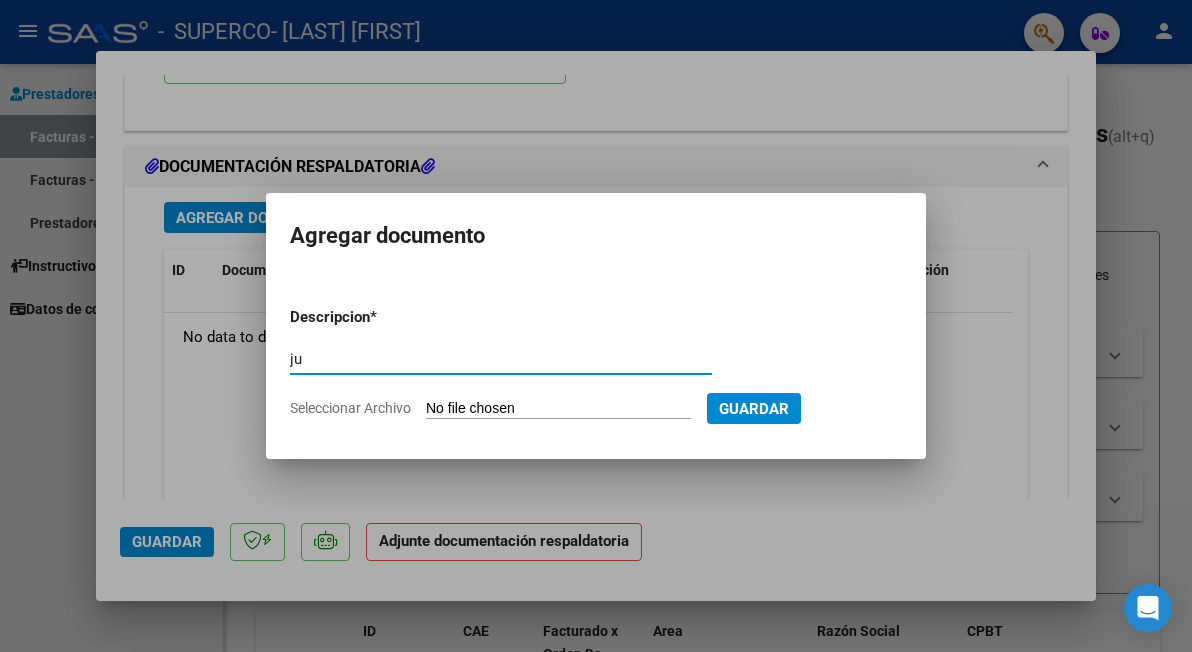type on "j" 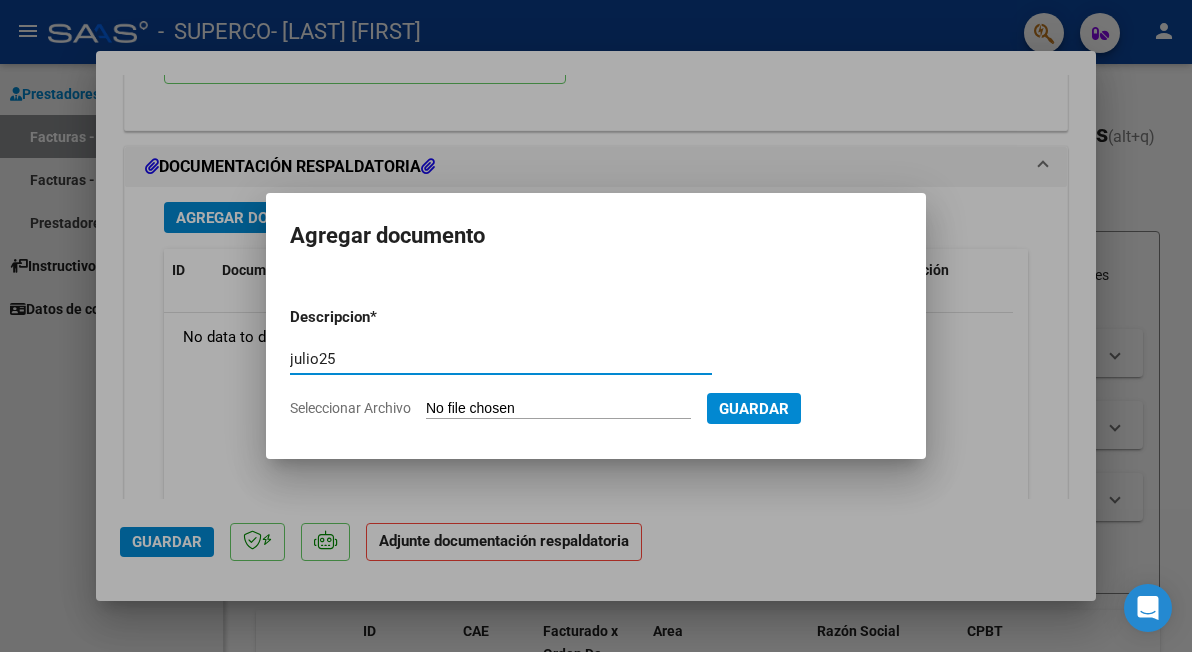 type on "julio25" 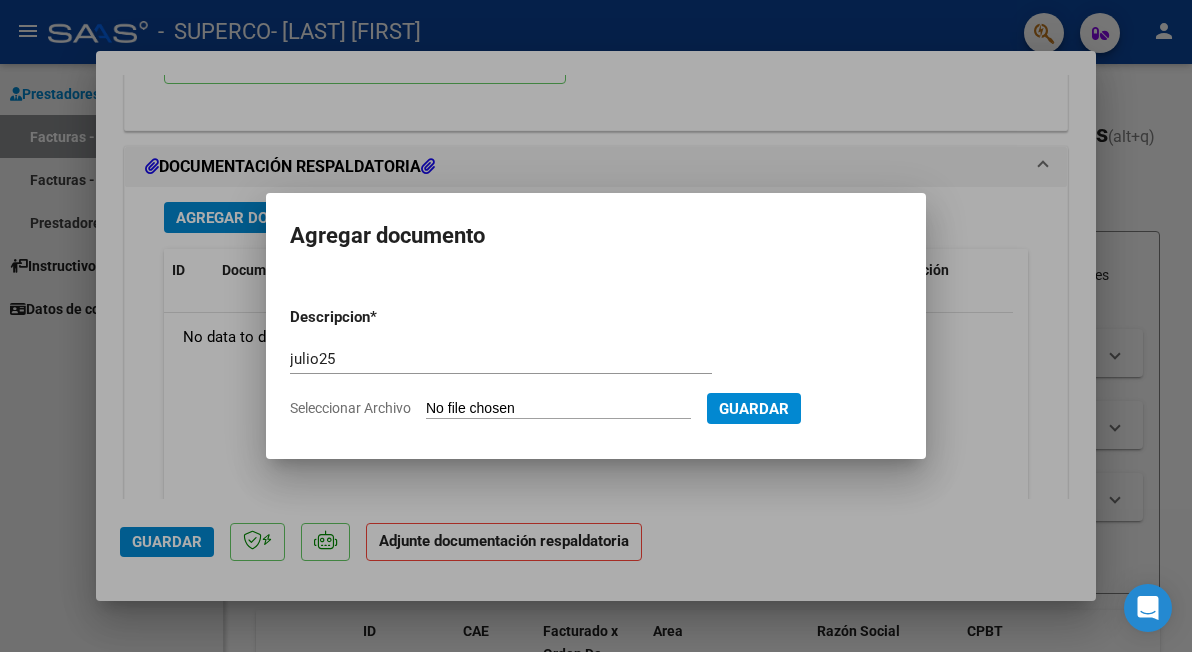 click on "Seleccionar Archivo" at bounding box center [558, 409] 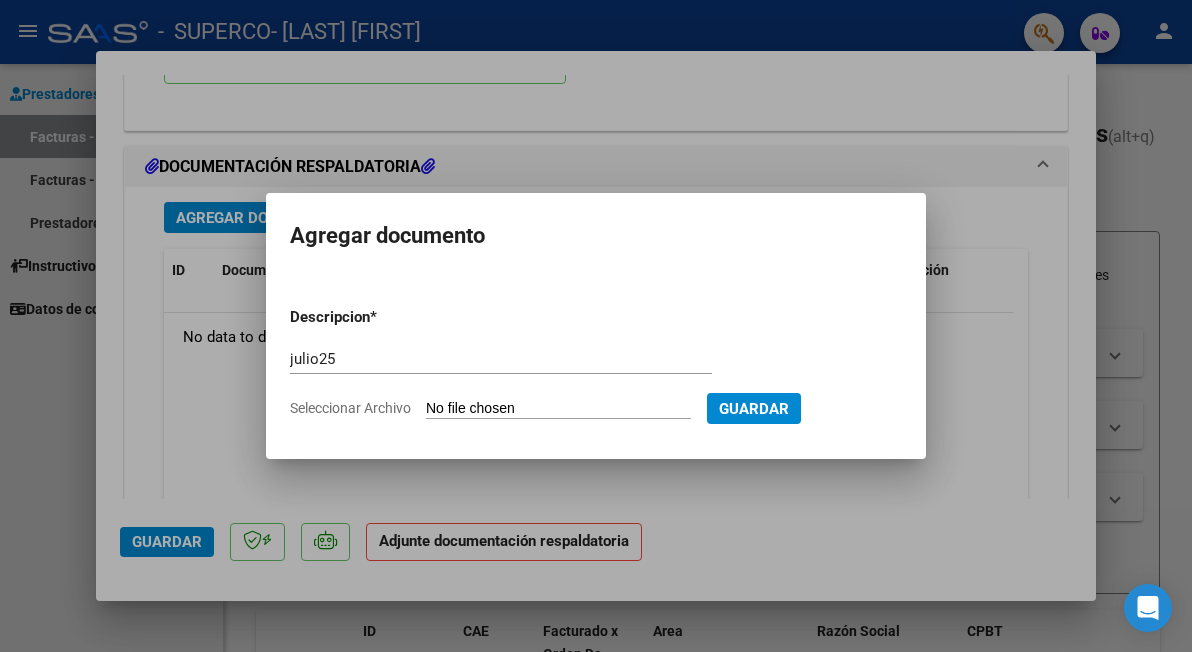 click on "Seleccionar Archivo" at bounding box center (558, 409) 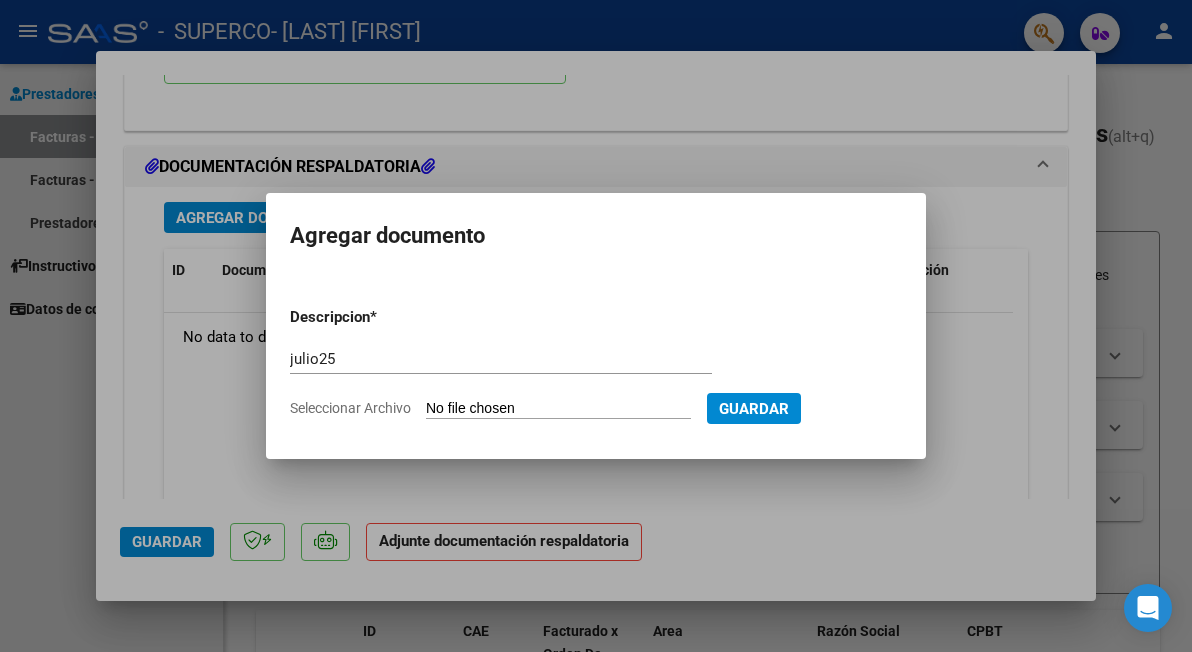 type on "C:\fakepath\Julio Juani.jpg" 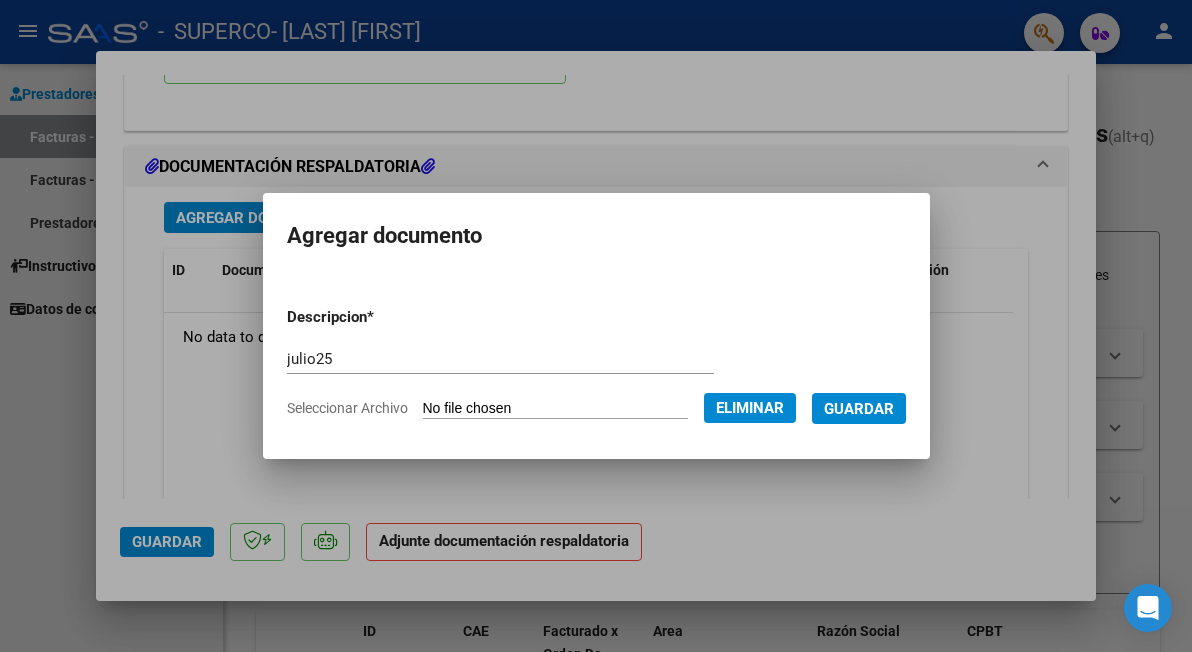 click on "Guardar" at bounding box center (859, 408) 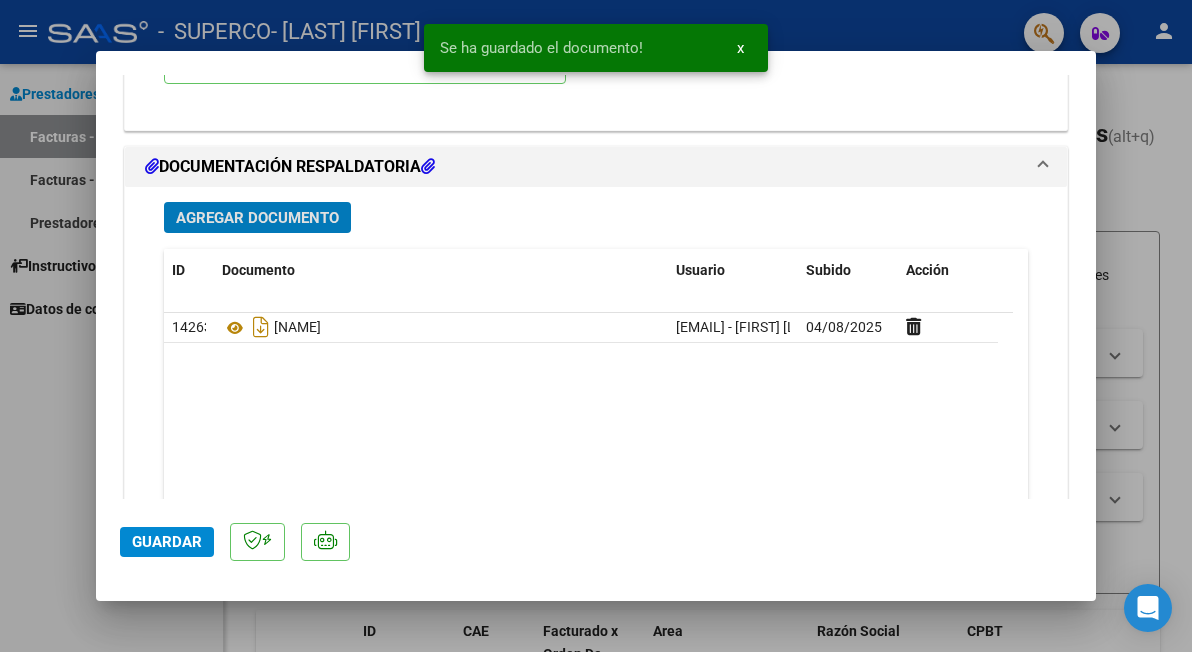 click on "Guardar" 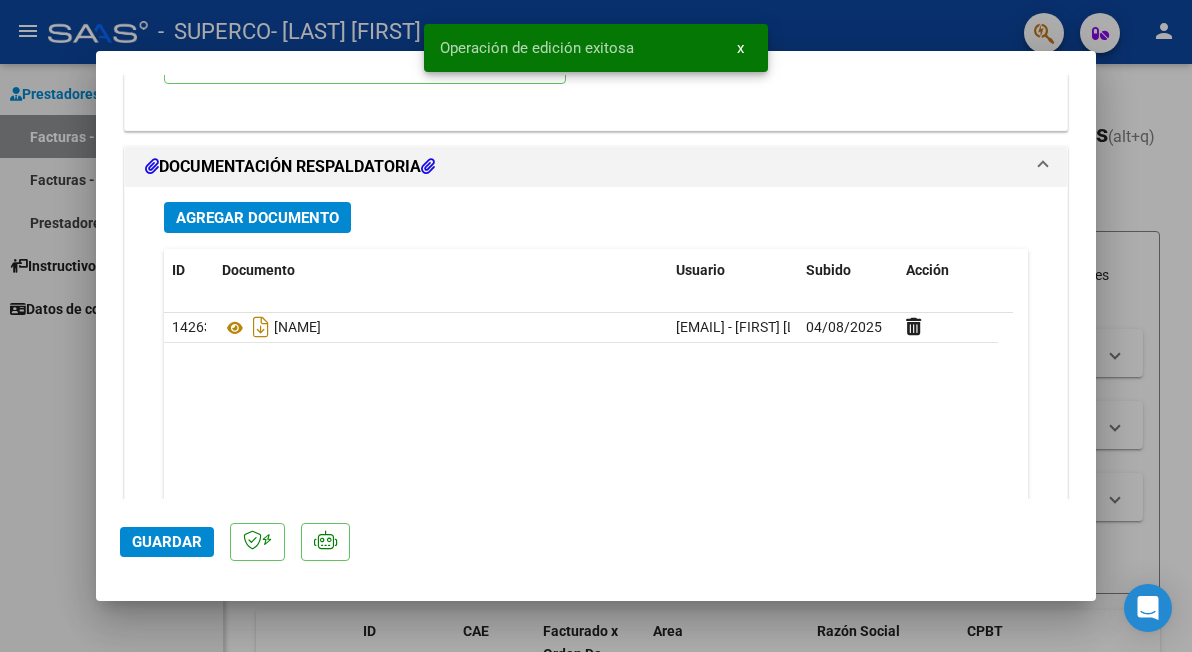 click at bounding box center [596, 326] 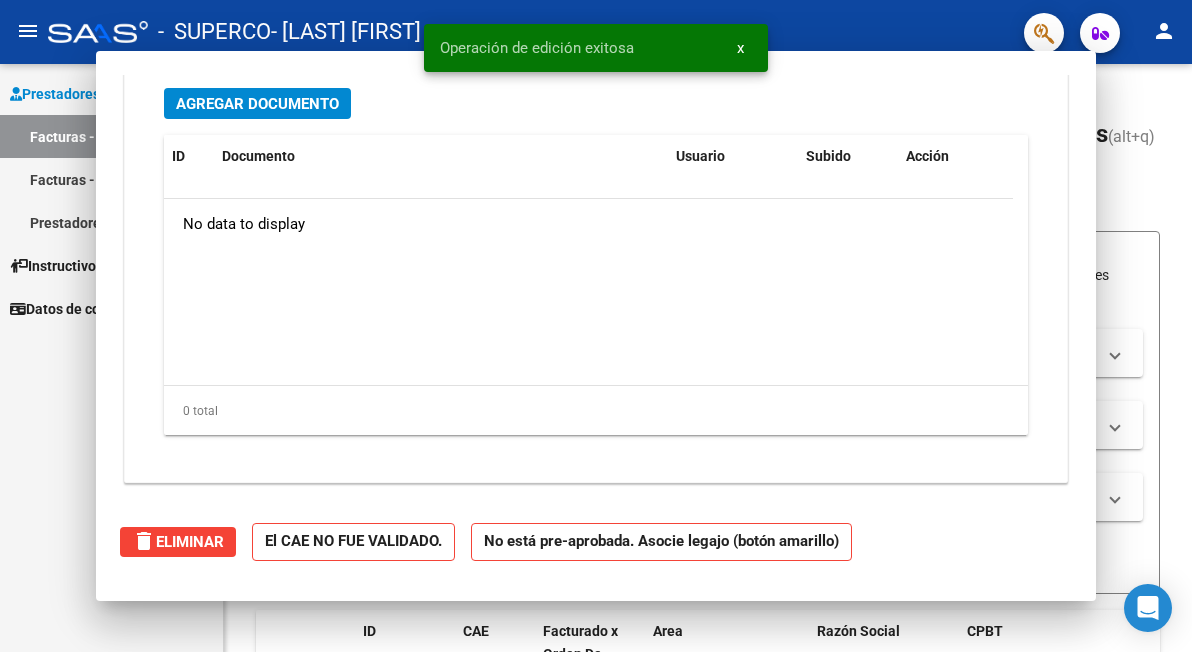 scroll, scrollTop: 0, scrollLeft: 0, axis: both 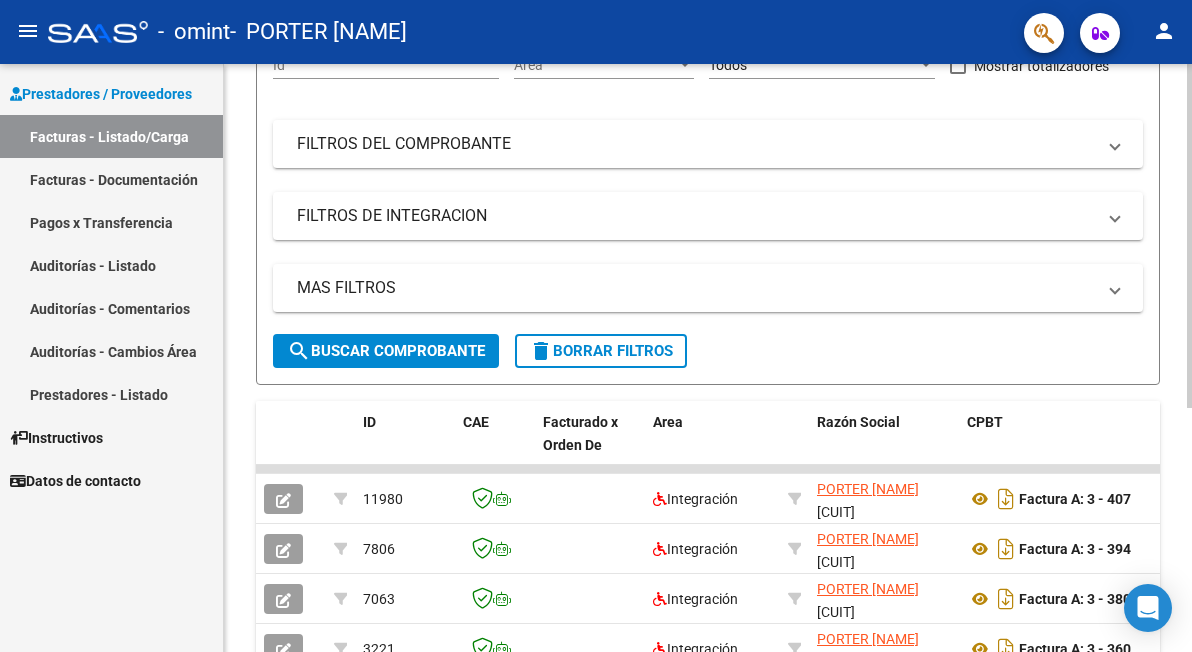 click 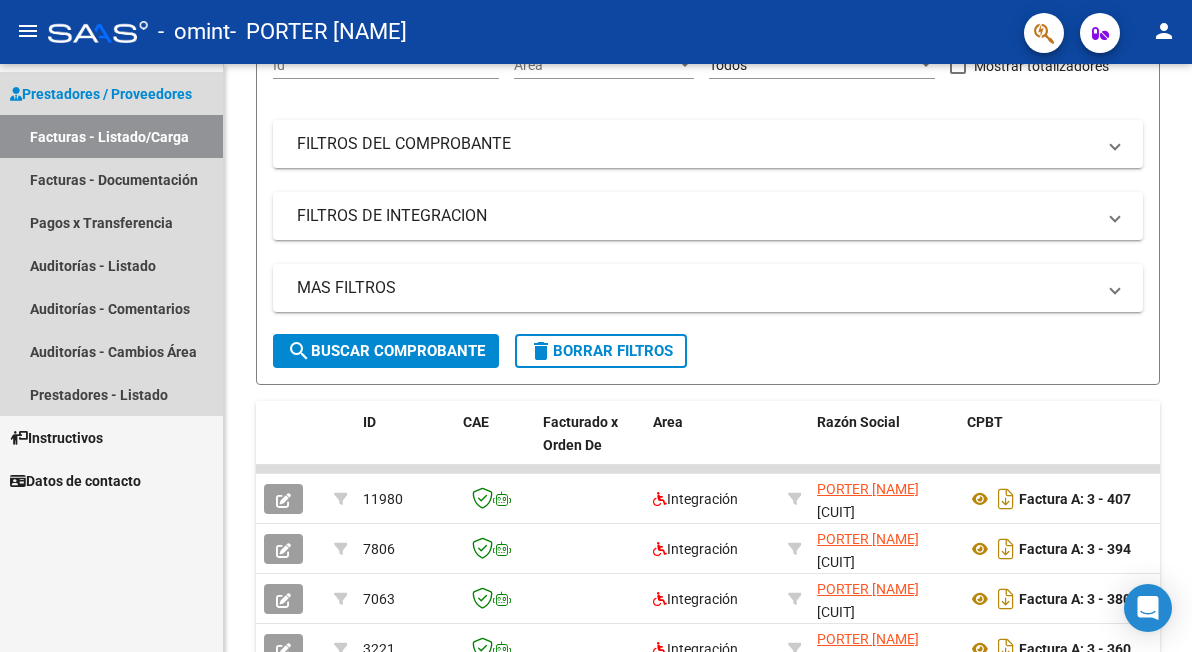 click on "Facturas - Listado/Carga" at bounding box center [111, 136] 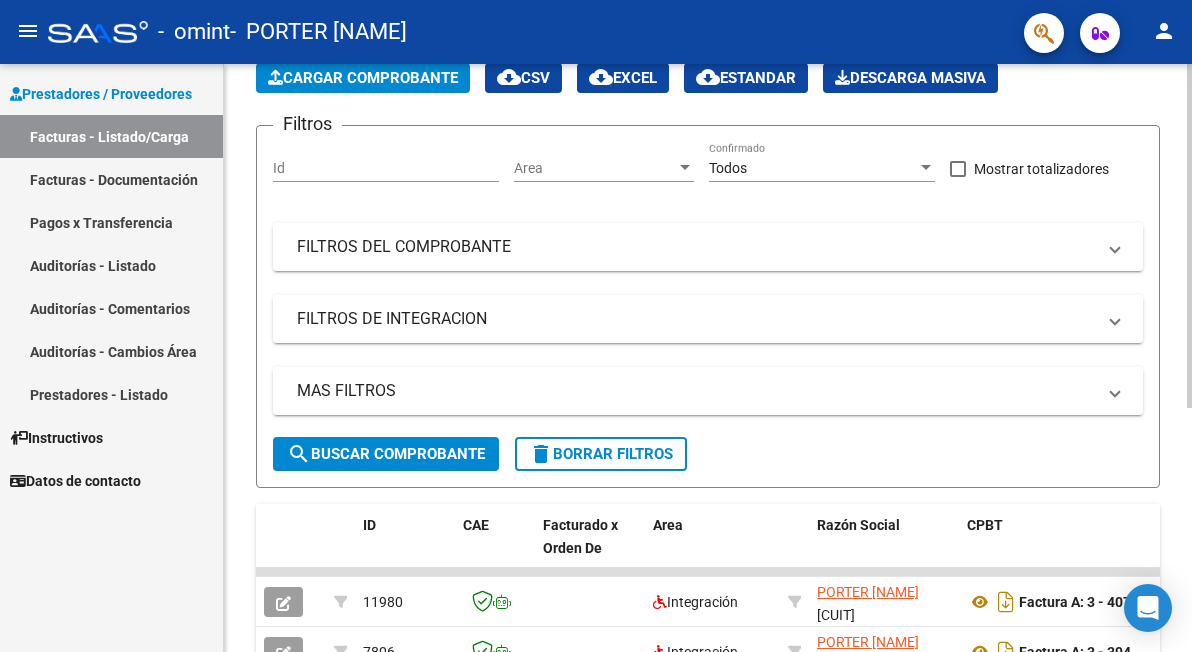 scroll, scrollTop: 0, scrollLeft: 0, axis: both 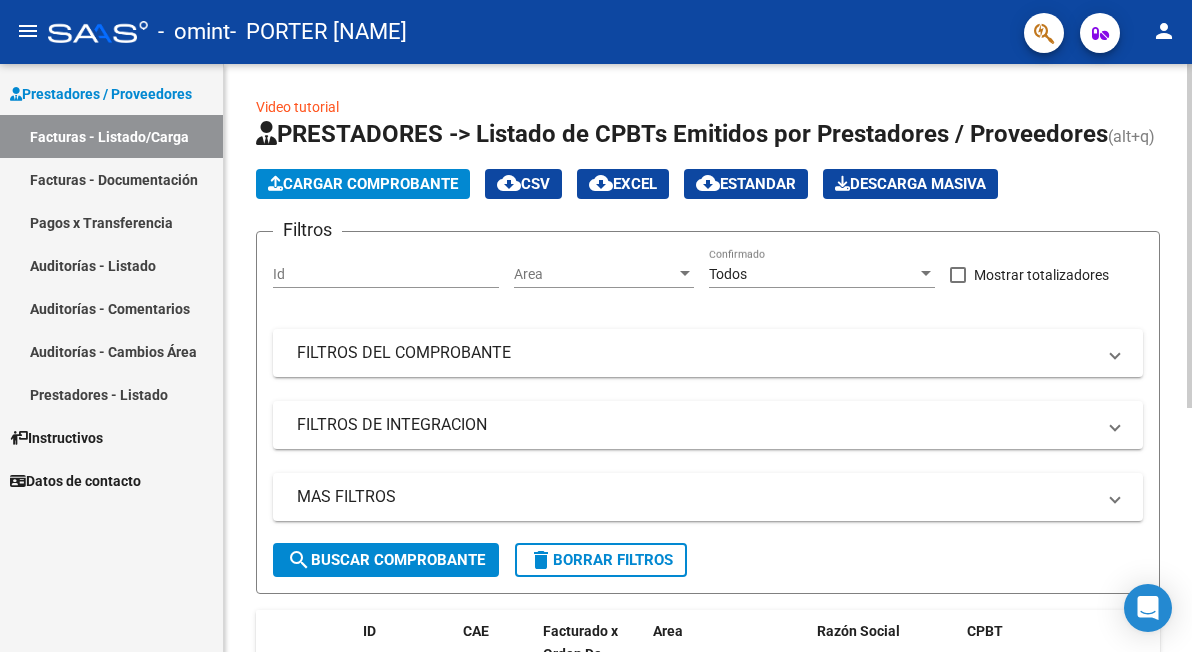 click on "menu -   omint   -  PORTER [NAME] person    Prestadores / Proveedores Facturas - Listado/Carga Facturas - Documentación Pagos x Transferencia Auditorías - Listado Auditorías - Comentarios Auditorías - Cambios Área Prestadores - Listado    Instructivos    Datos de contacto  Video tutorial   PRESTADORES -> Listado de CPBTs Emitidos por Prestadores / Proveedores (alt+q)   Cargar Comprobante
cloud_download  CSV  cloud_download  EXCEL  cloud_download  Estandar   Descarga Masiva
Filtros Id Area Area Todos Confirmado   Mostrar totalizadores   FILTROS DEL COMPROBANTE  Comprobante Tipo Comprobante Tipo Start date – End date Fec. Comprobante Desde / Hasta Días Emisión Desde(cant. días) Días Emisión Hasta(cant. días) CUIT / Razón Social Pto. Venta Nro. Comprobante Código SSS CAE Válido CAE Válido Todos Cargado Módulo Hosp. Todos Tiene facturacion Apócrifa Hospital Refes  FILTROS DE INTEGRACION  Período De Prestación Campos del Archivo de Rendición Devuelto x SSS (dr_envio)" at bounding box center [596, 326] 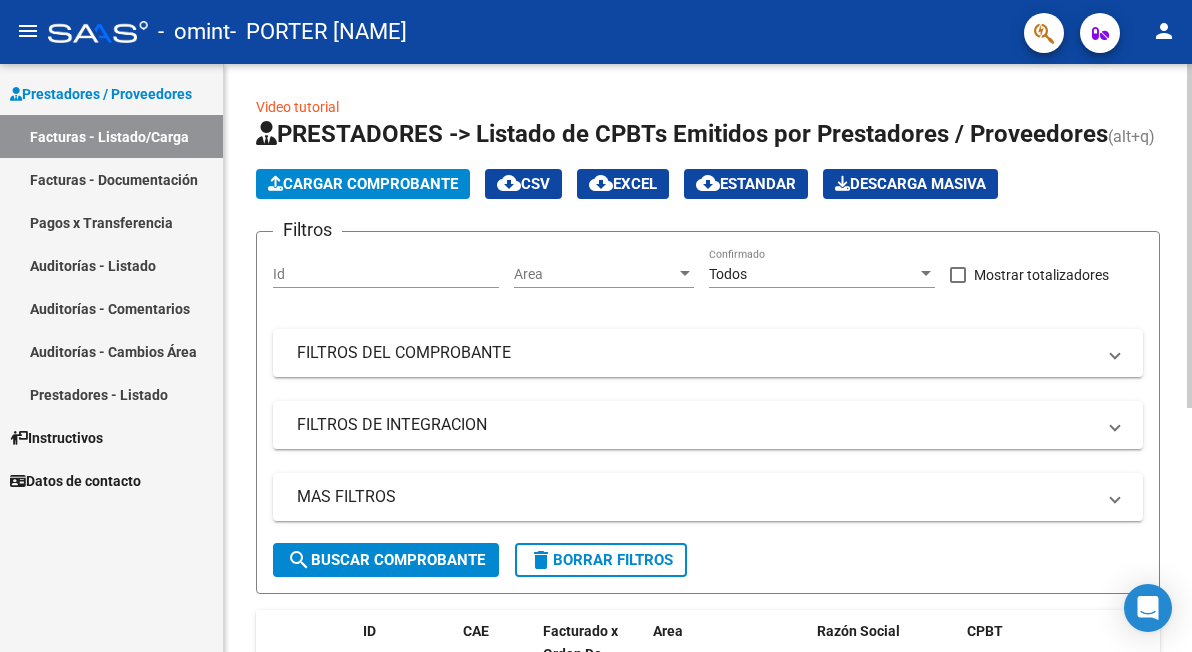 click on "Cargar Comprobante" 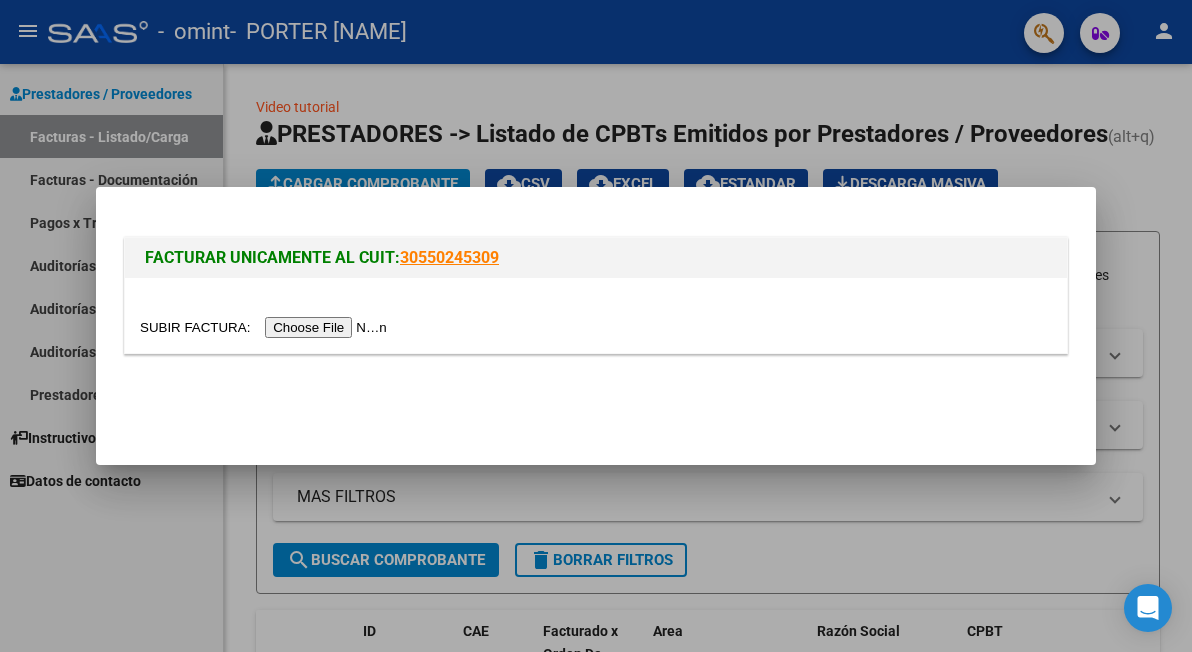 click at bounding box center (266, 327) 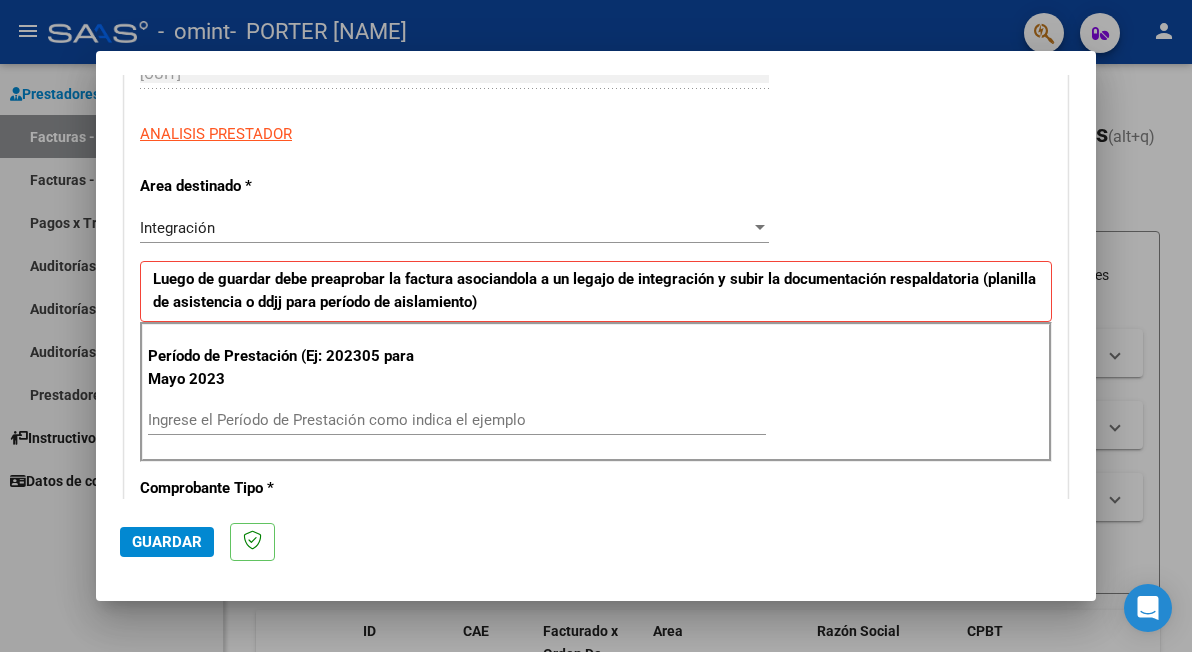 scroll, scrollTop: 589, scrollLeft: 0, axis: vertical 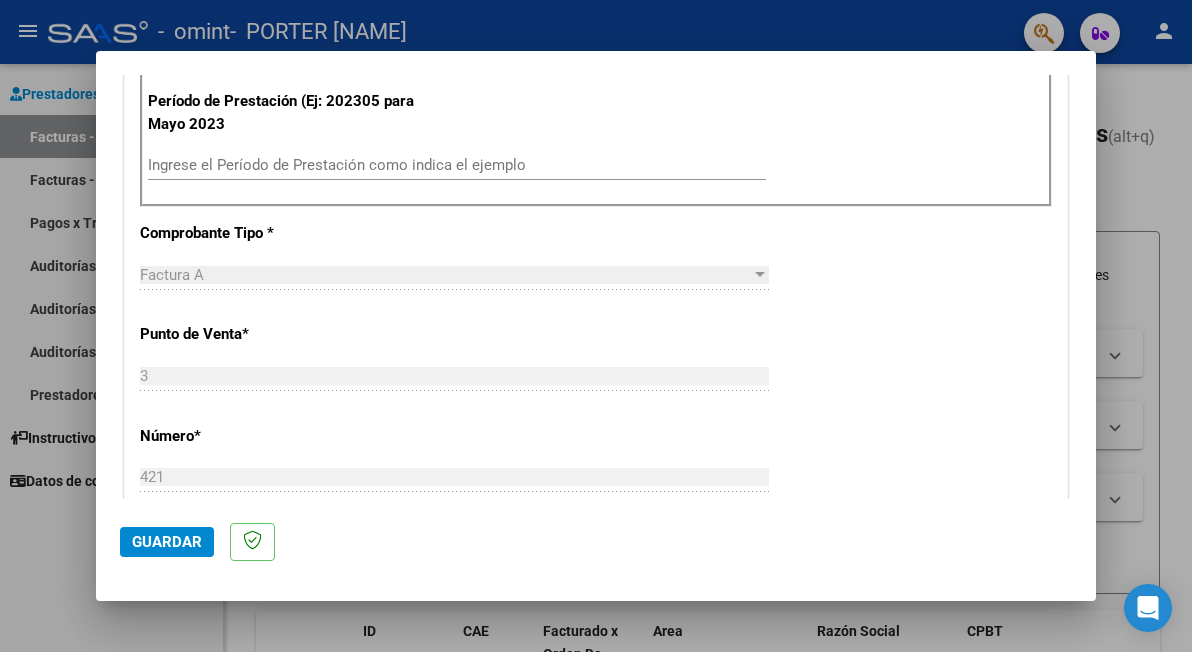 click on "Ingrese el Período de Prestación como indica el ejemplo" at bounding box center (457, 165) 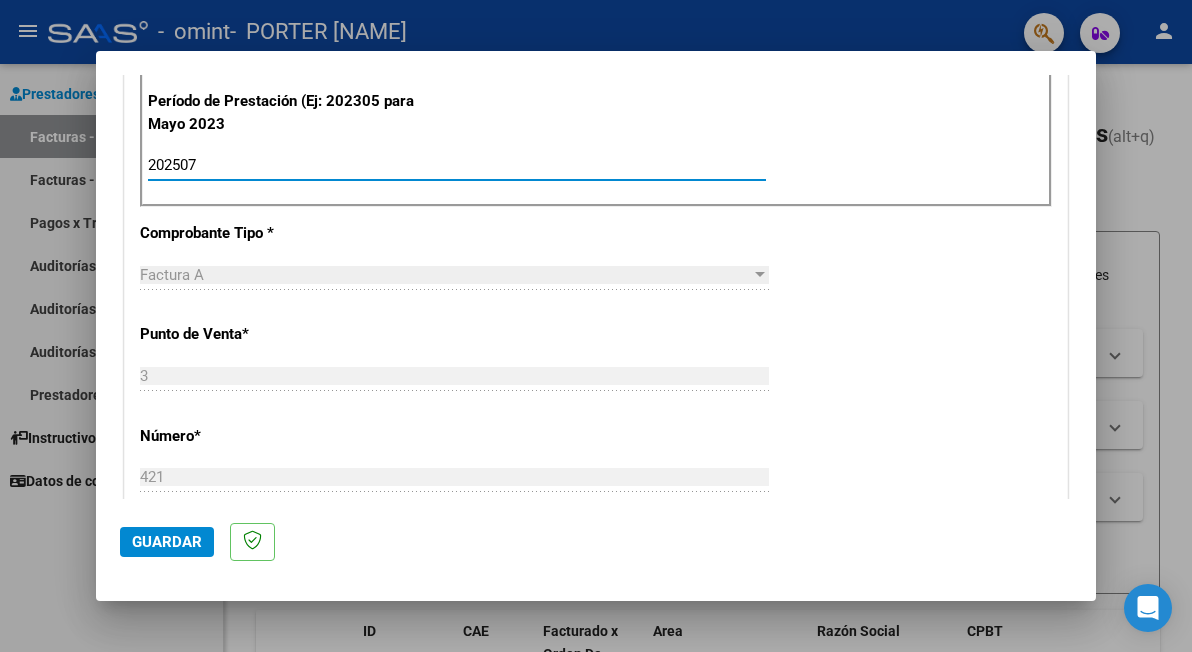 type on "202507" 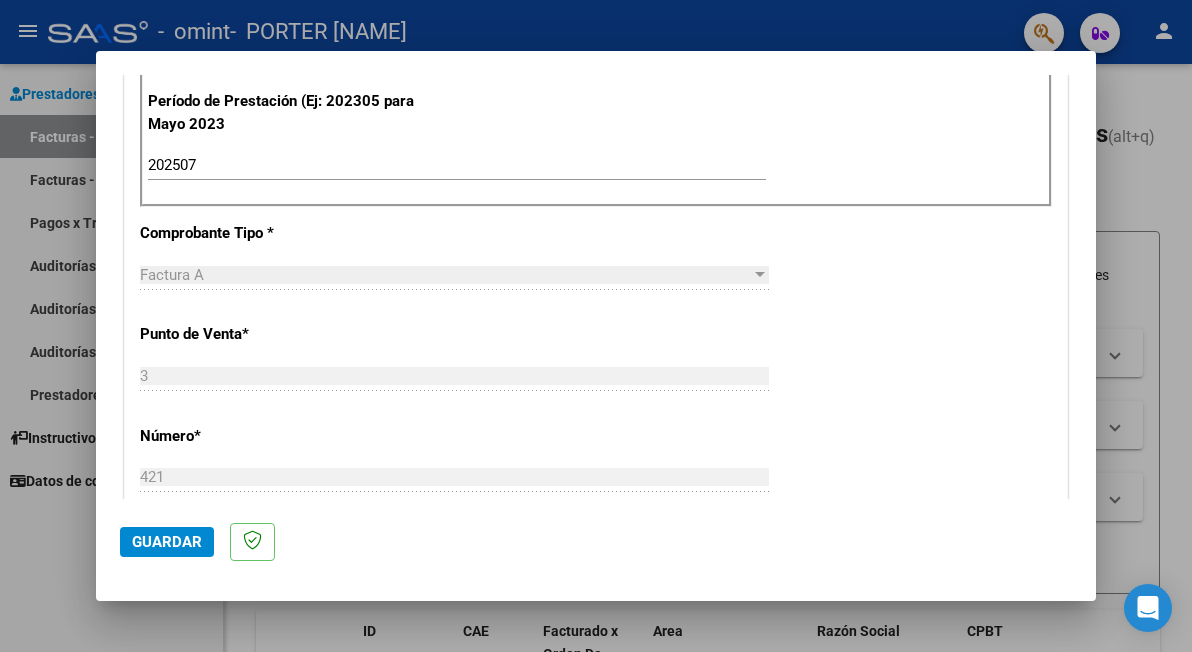 drag, startPoint x: 1098, startPoint y: 258, endPoint x: 1098, endPoint y: 284, distance: 26 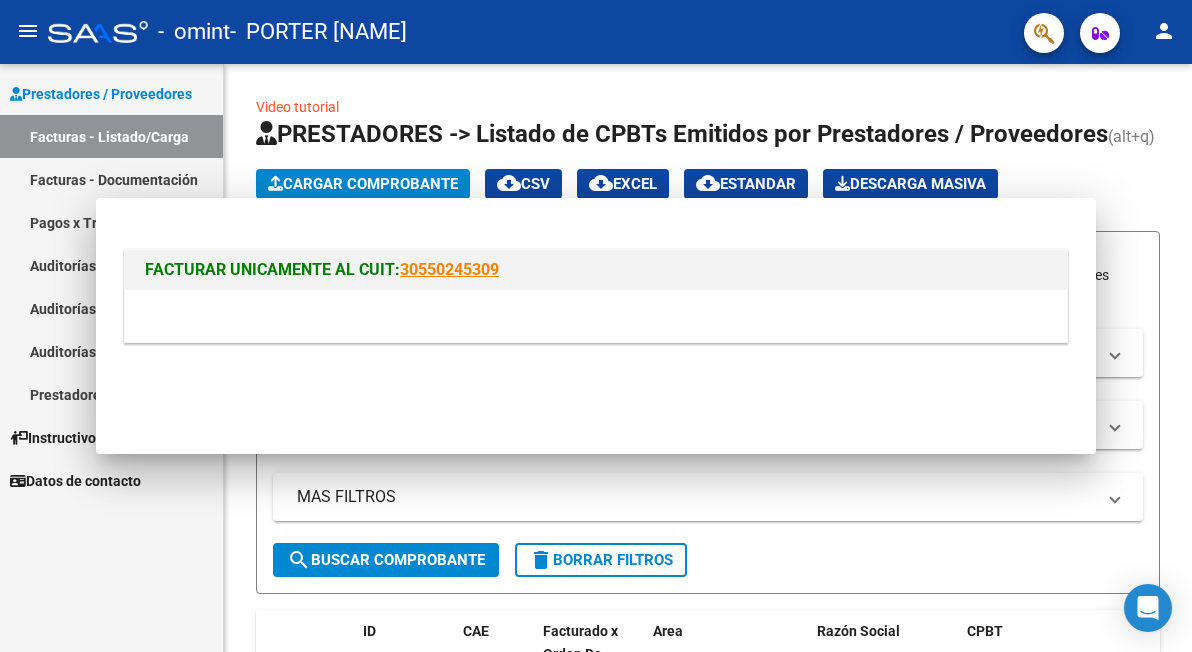 scroll, scrollTop: 0, scrollLeft: 0, axis: both 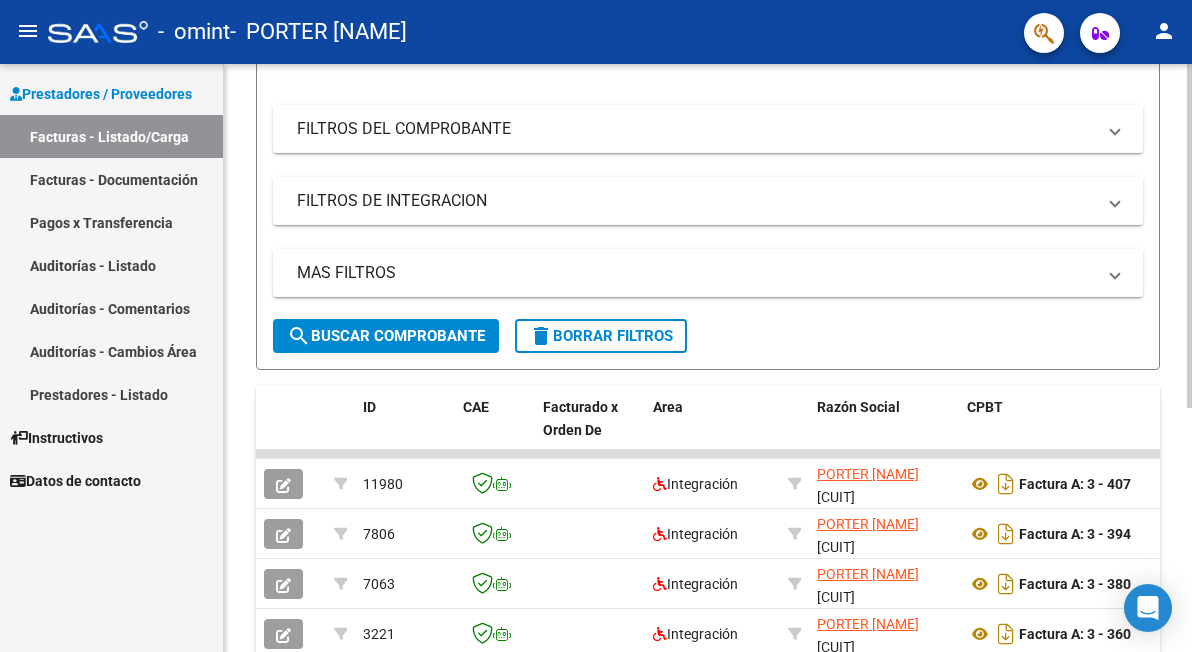 click on "menu -   omint   -  PORTER [NAME] person    Prestadores / Proveedores Facturas - Listado/Carga Facturas - Documentación Pagos x Transferencia Auditorías - Listado Auditorías - Comentarios Auditorías - Cambios Área Prestadores - Listado    Instructivos    Datos de contacto  Video tutorial   PRESTADORES -> Listado de CPBTs Emitidos por Prestadores / Proveedores (alt+q)   Cargar Comprobante
cloud_download  CSV  cloud_download  EXCEL  cloud_download  Estandar   Descarga Masiva
Filtros Id Area Area Todos Confirmado   Mostrar totalizadores   FILTROS DEL COMPROBANTE  Comprobante Tipo Comprobante Tipo Start date – End date Fec. Comprobante Desde / Hasta Días Emisión Desde(cant. días) Días Emisión Hasta(cant. días) CUIT / Razón Social Pto. Venta Nro. Comprobante Código SSS CAE Válido CAE Válido Todos Cargado Módulo Hosp. Todos Tiene facturacion Apócrifa Hospital Refes  FILTROS DE INTEGRACION  Período De Prestación Campos del Archivo de Rendición Devuelto x SSS (dr_envio)" at bounding box center (596, 326) 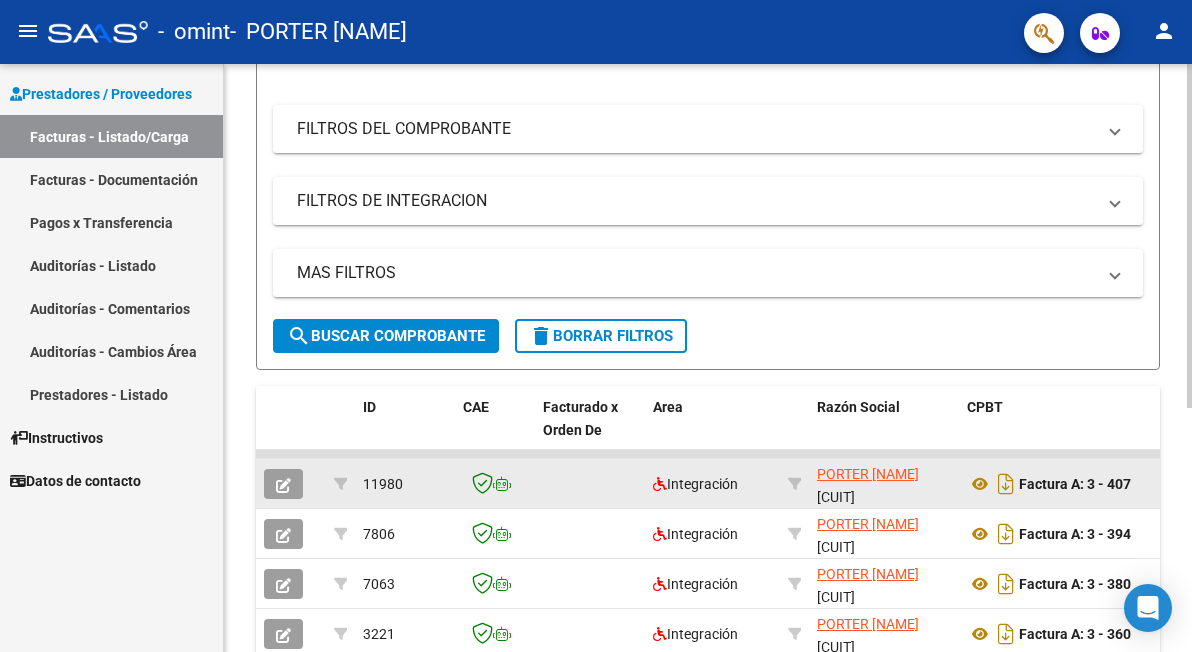 click on "Factura A: 3 - 407" 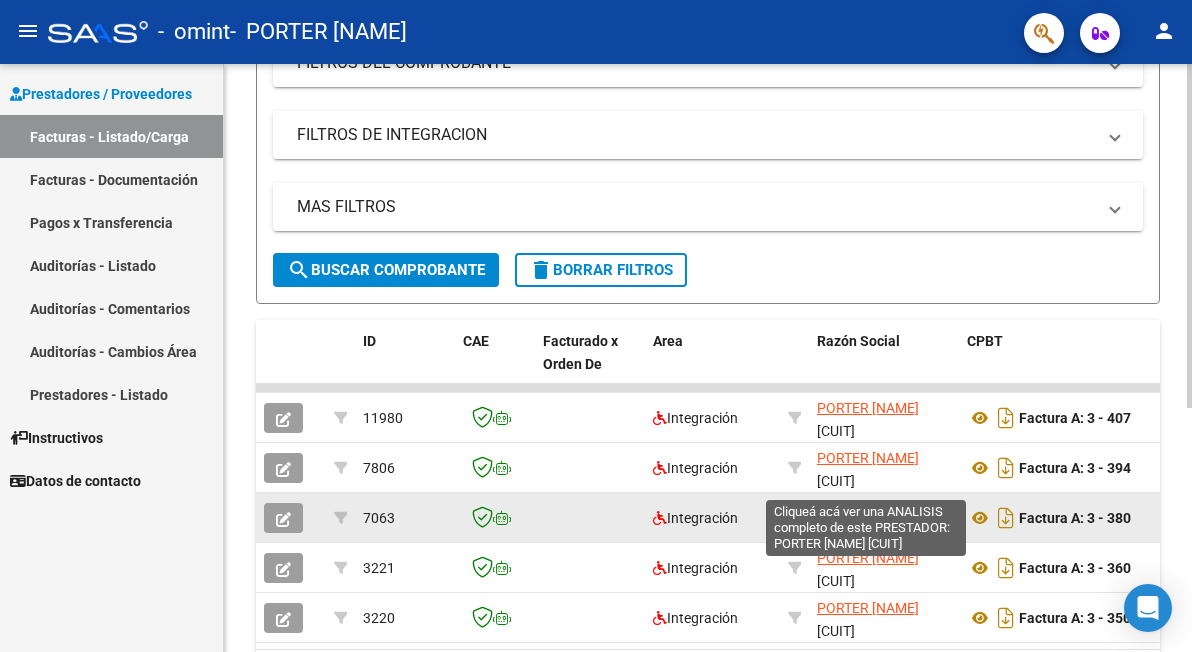 scroll, scrollTop: 303, scrollLeft: 0, axis: vertical 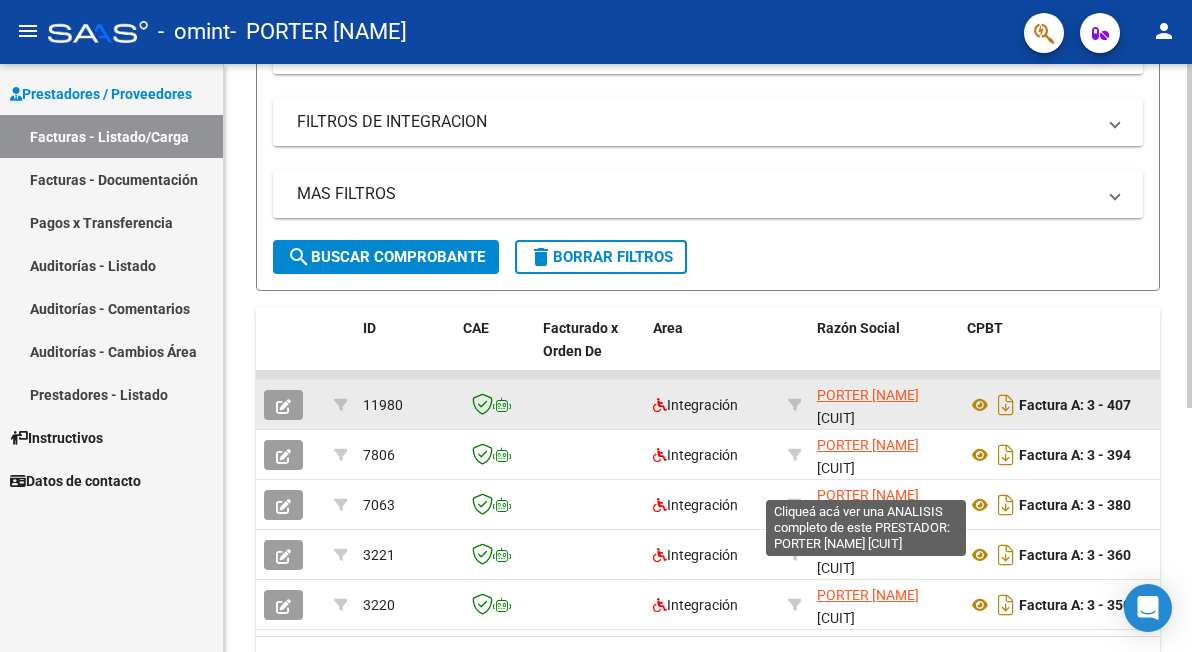click 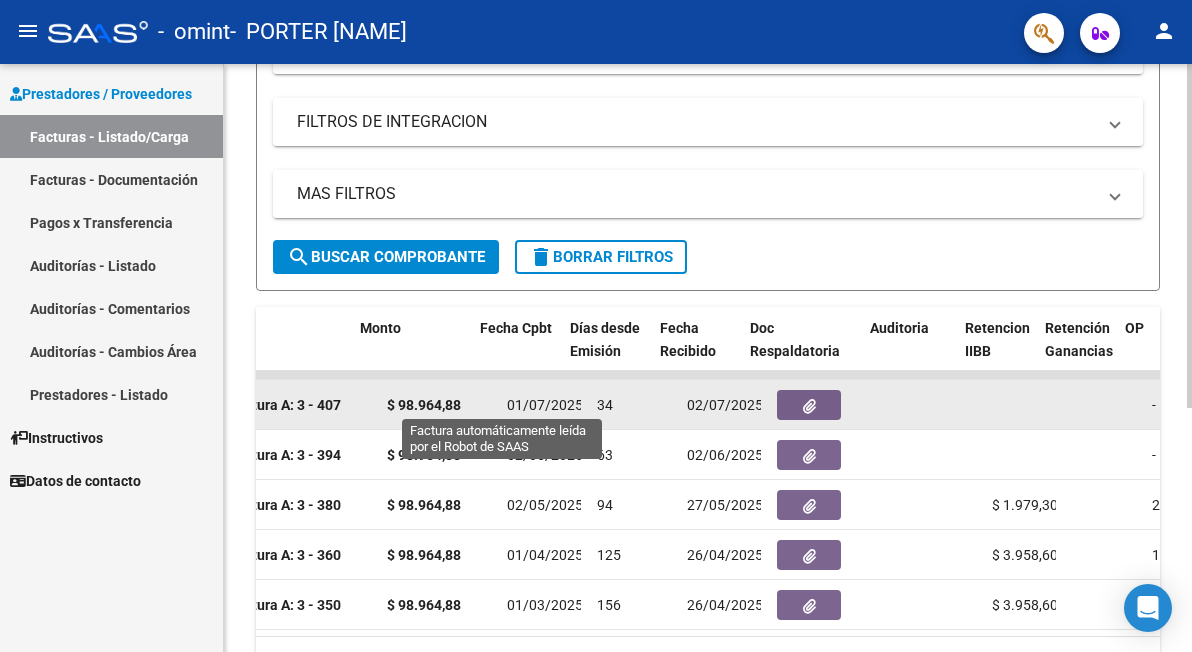 scroll, scrollTop: 0, scrollLeft: 840, axis: horizontal 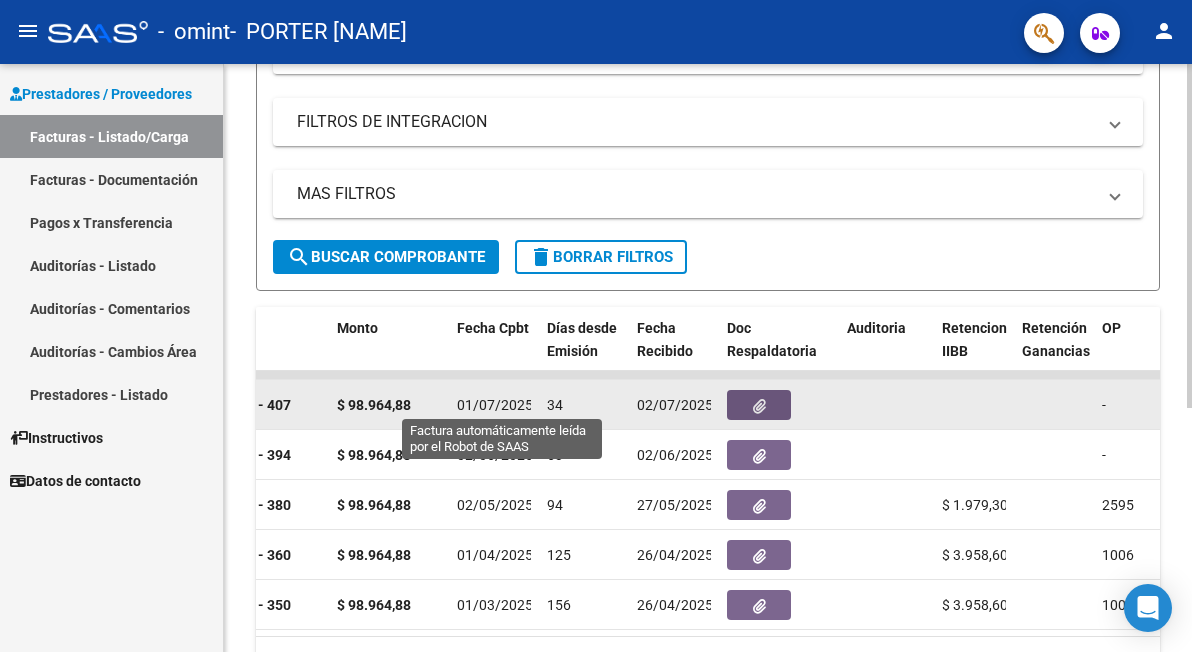 click 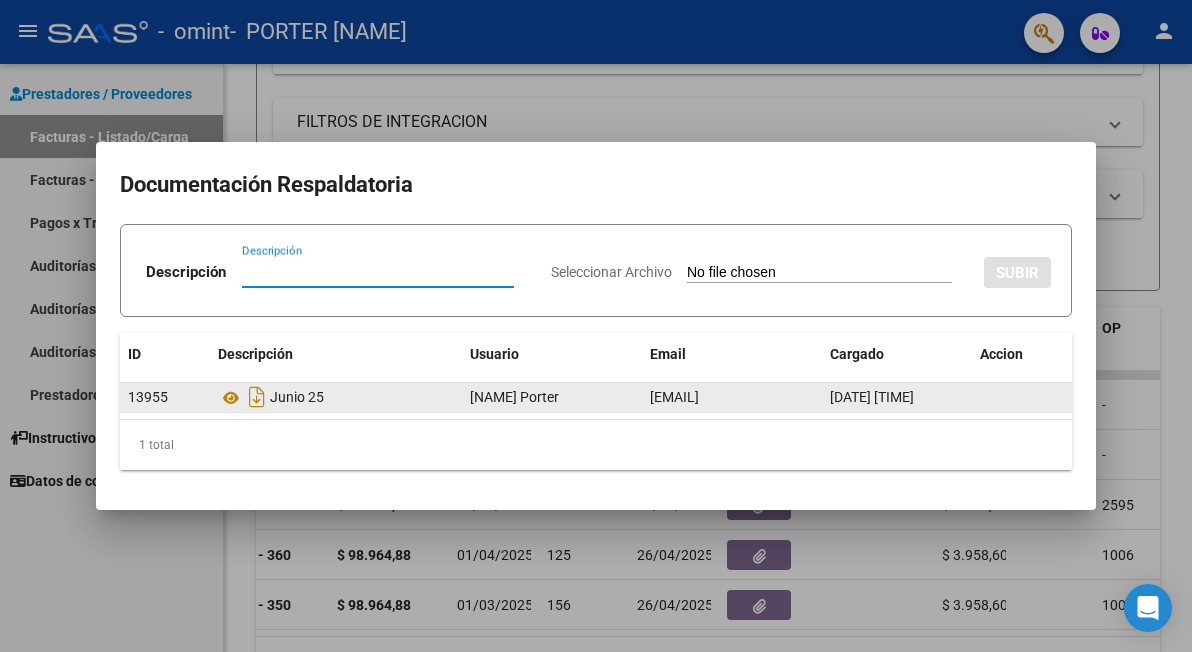 click on "[DATE] [TIME]" 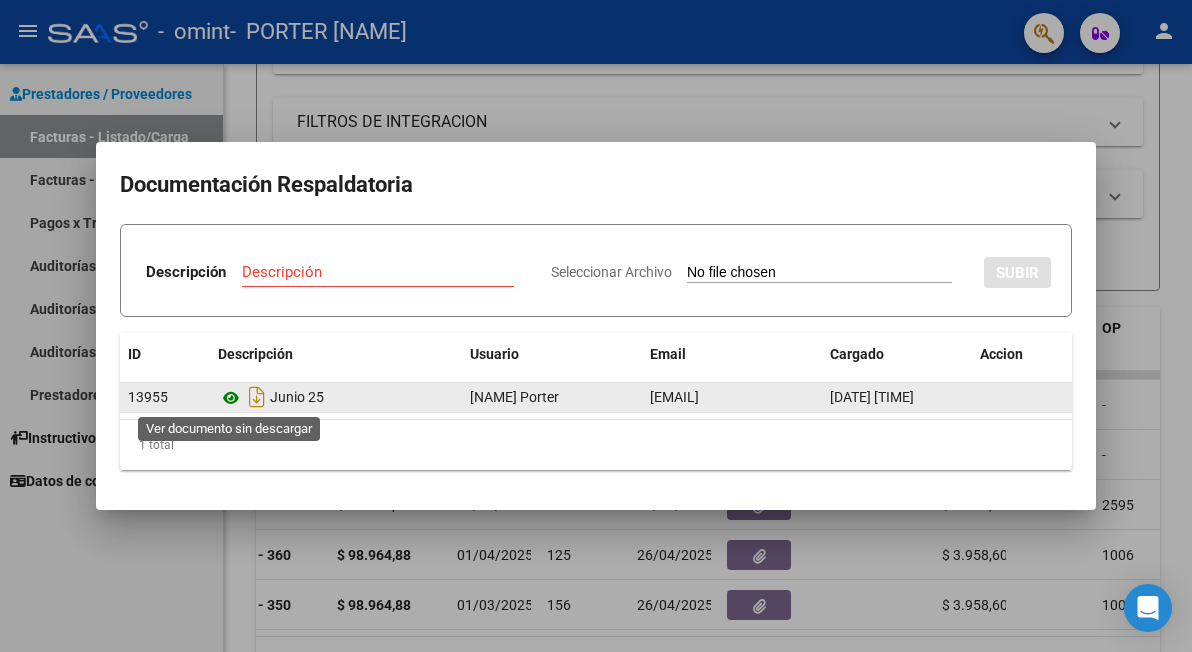 click 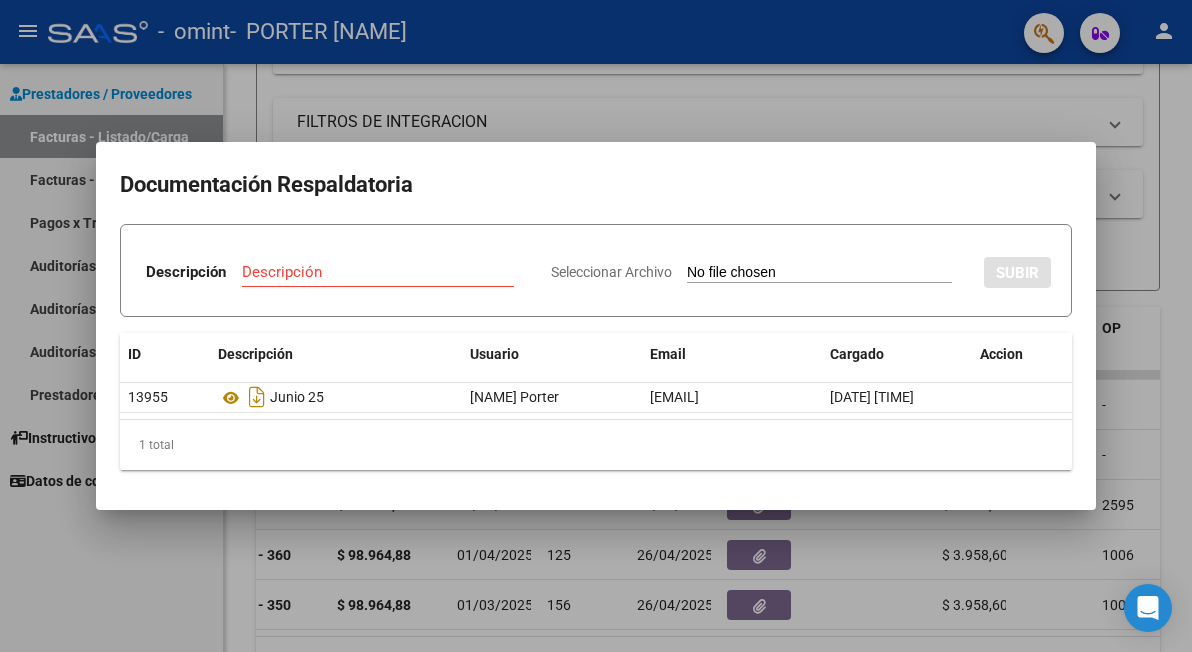 click at bounding box center (596, 326) 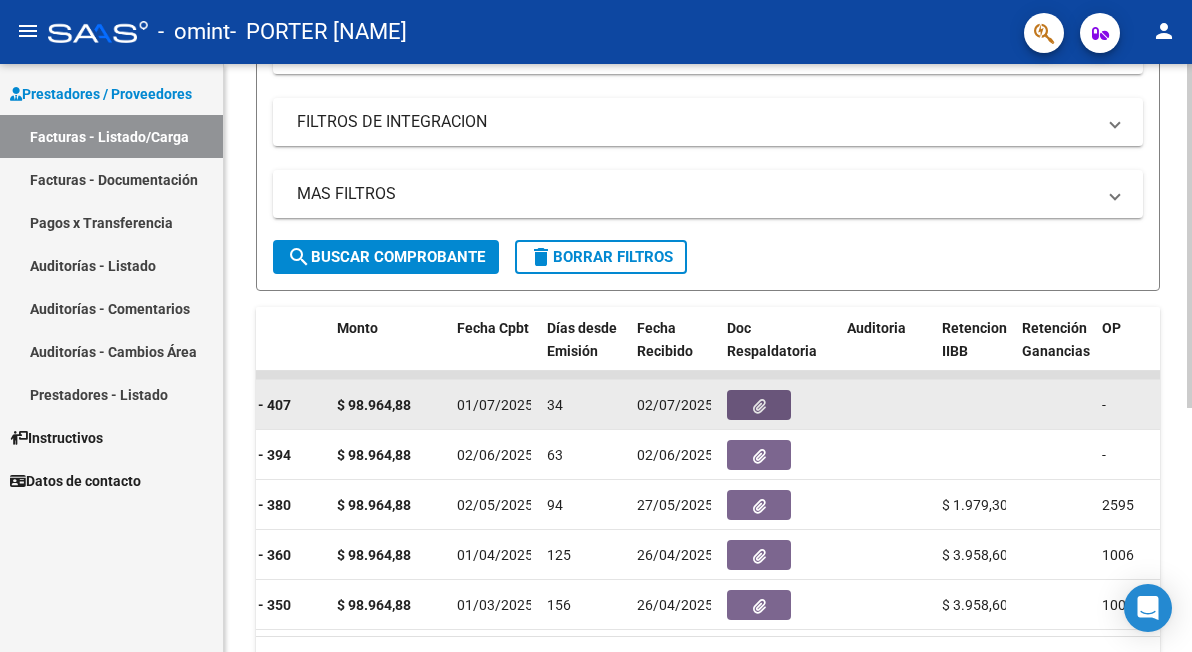 click 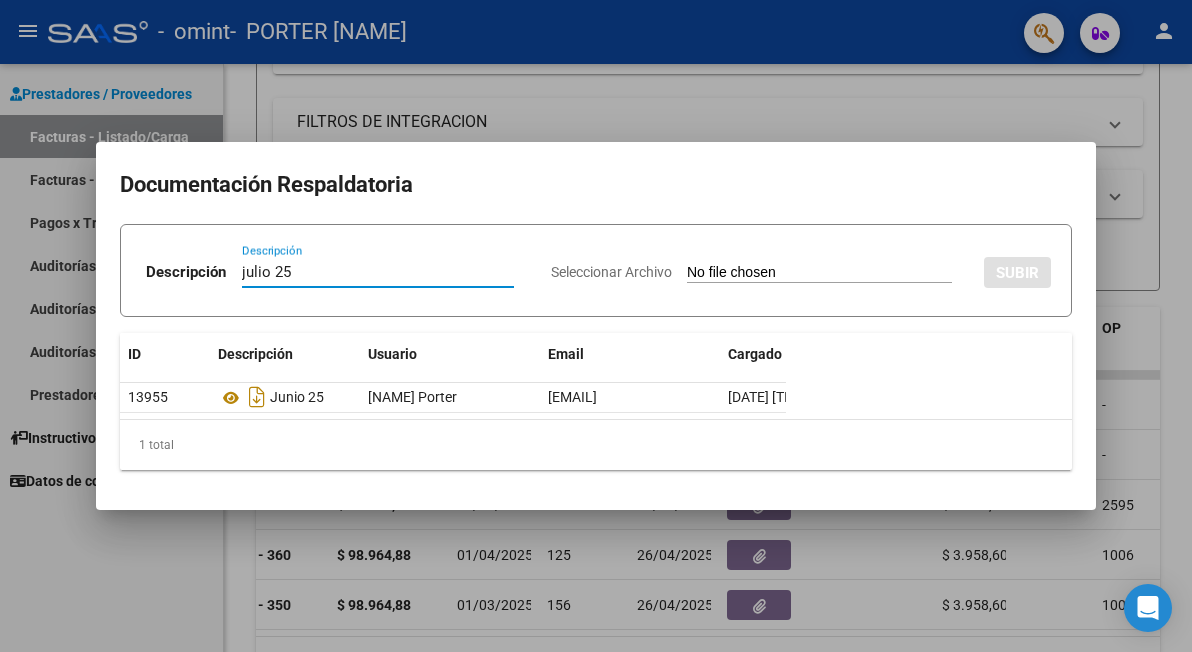 type on "julio 25" 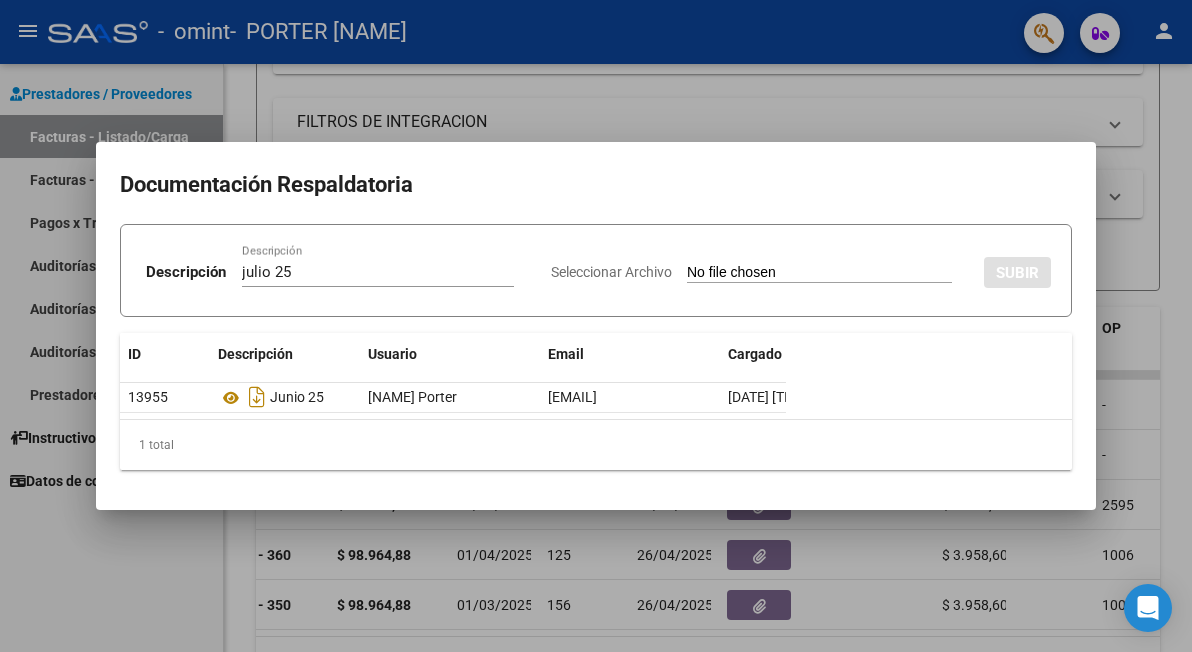 type on "C:\fakepath\Planilla de asistencia a tratamiento Ursula [NAME] JULIO 2025.pdf" 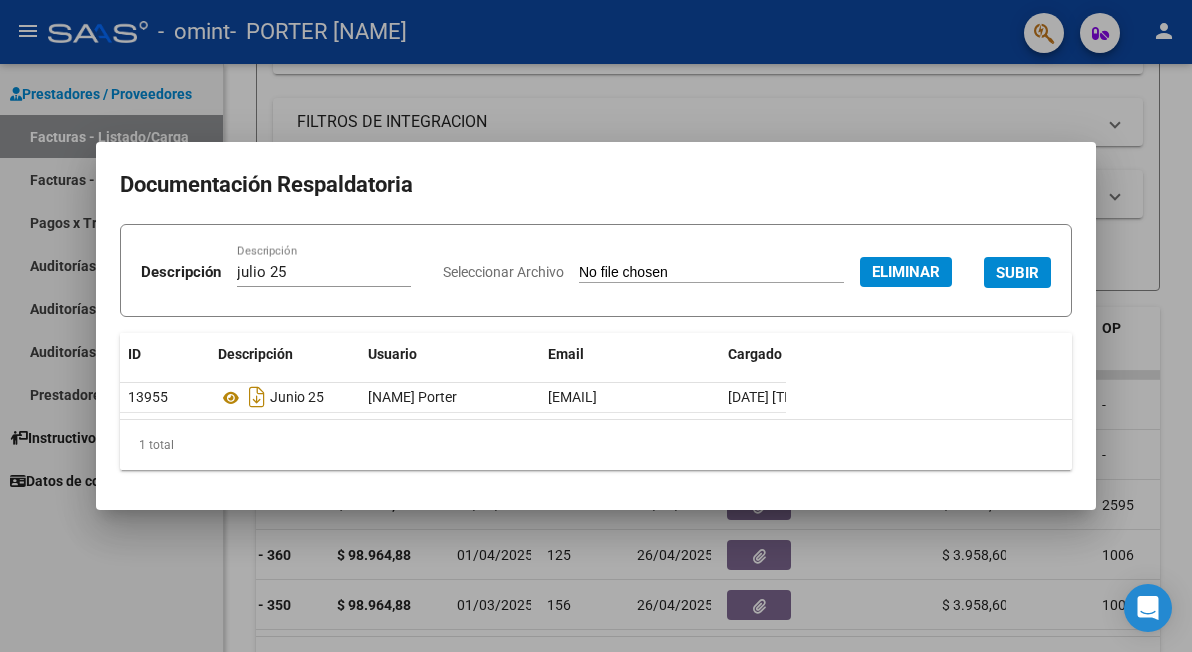 click on "Eliminar" at bounding box center [906, 272] 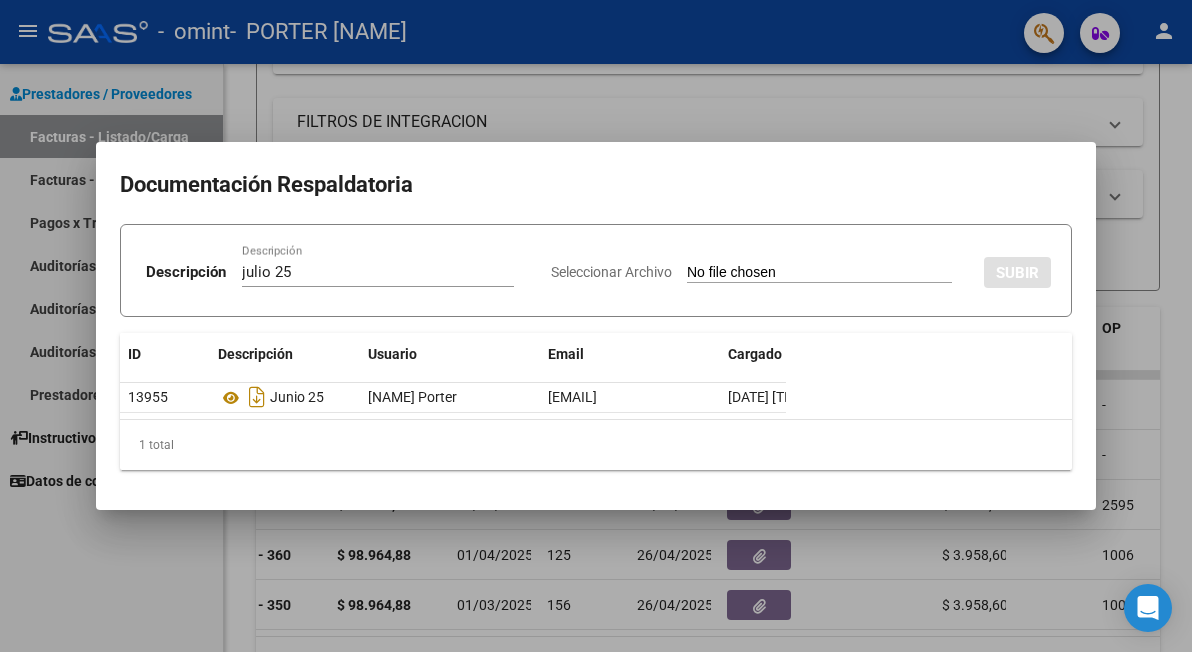 type 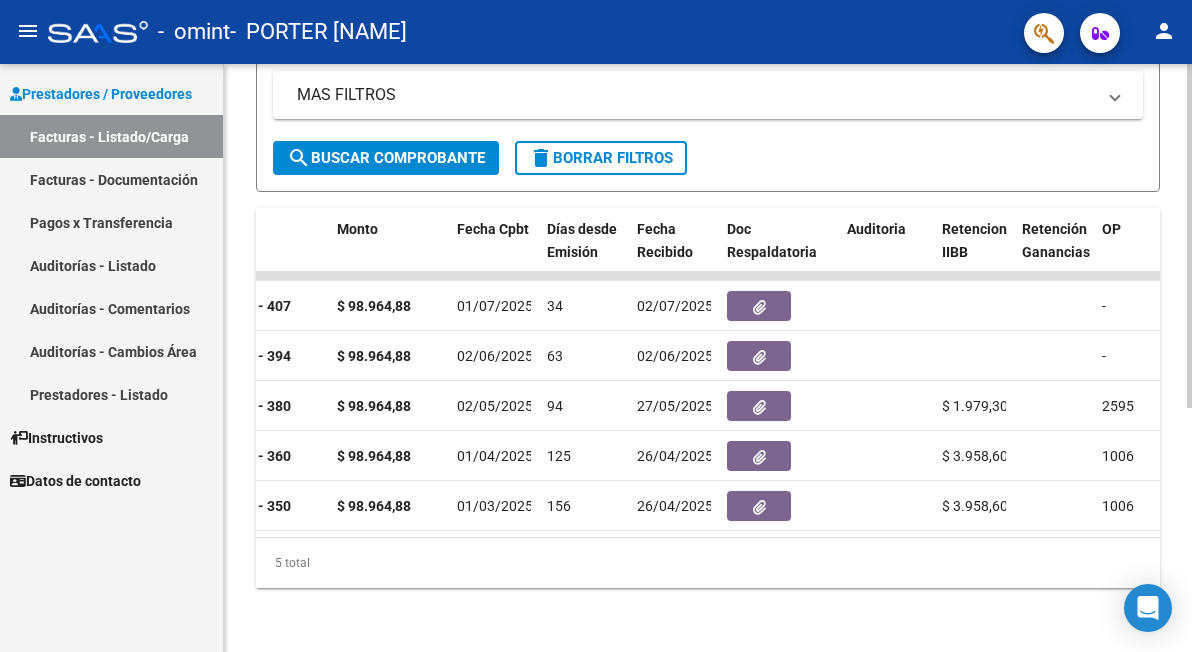 scroll, scrollTop: 0, scrollLeft: 0, axis: both 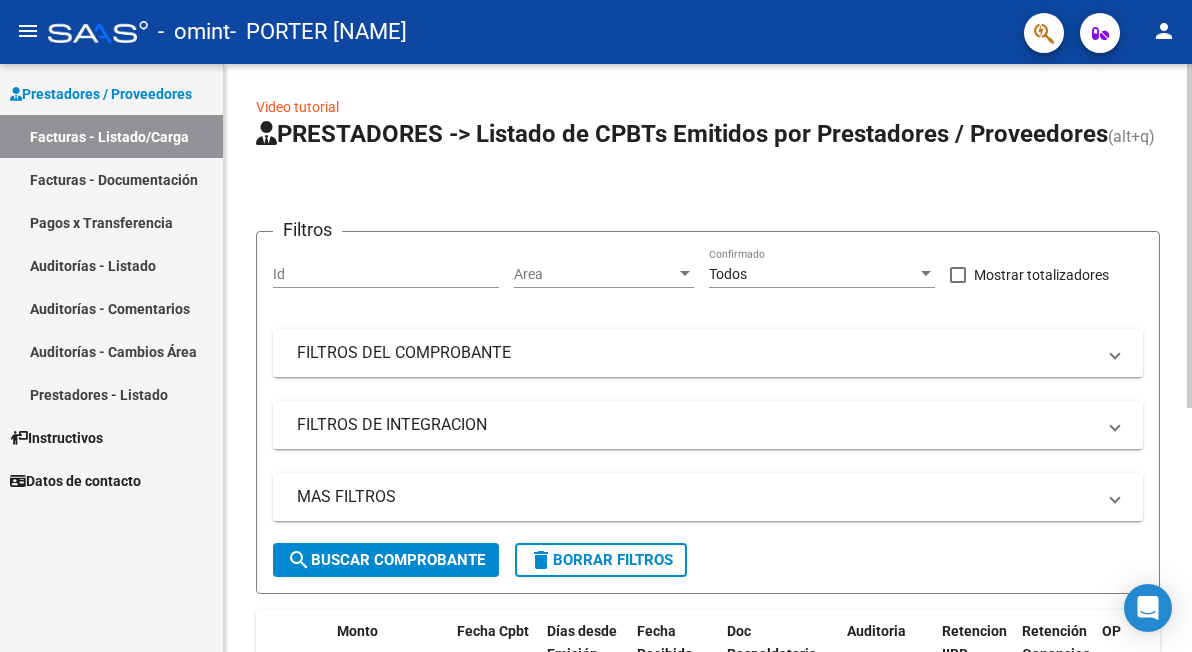 click on "Video tutorial   PRESTADORES -> Listado de CPBTs Emitidos por Prestadores / Proveedores (alt+q)   Cargar Comprobante
cloud_download  CSV  cloud_download  EXCEL  cloud_download  Estandar   Descarga Masiva
Filtros Id Area Area Todos Confirmado   Mostrar totalizadores   FILTROS DEL COMPROBANTE  Comprobante Tipo Comprobante Tipo Start date – End date Fec. Comprobante Desde / Hasta Días Emisión Desde(cant. días) Días Emisión Hasta(cant. días) CUIT / Razón Social Pto. Venta Nro. Comprobante Código SSS CAE Válido CAE Válido Todos Cargado Módulo Hosp. Todos Tiene facturacion Apócrifa Hospital Refes  FILTROS DE INTEGRACION  Período De Prestación Campos del Archivo de Rendición Devuelto x SSS (dr_envio) Todos Rendido x SSS (dr_envio) Tipo de Registro Tipo de Registro Período Presentación Período Presentación Campos del Legajo Asociado (preaprobación) Afiliado Legajo (cuil/nombre) Todos Solo facturas preaprobadas  MAS FILTROS  Todos Con Doc. Respaldatoria Todos Con Trazabilidad Todos – –" 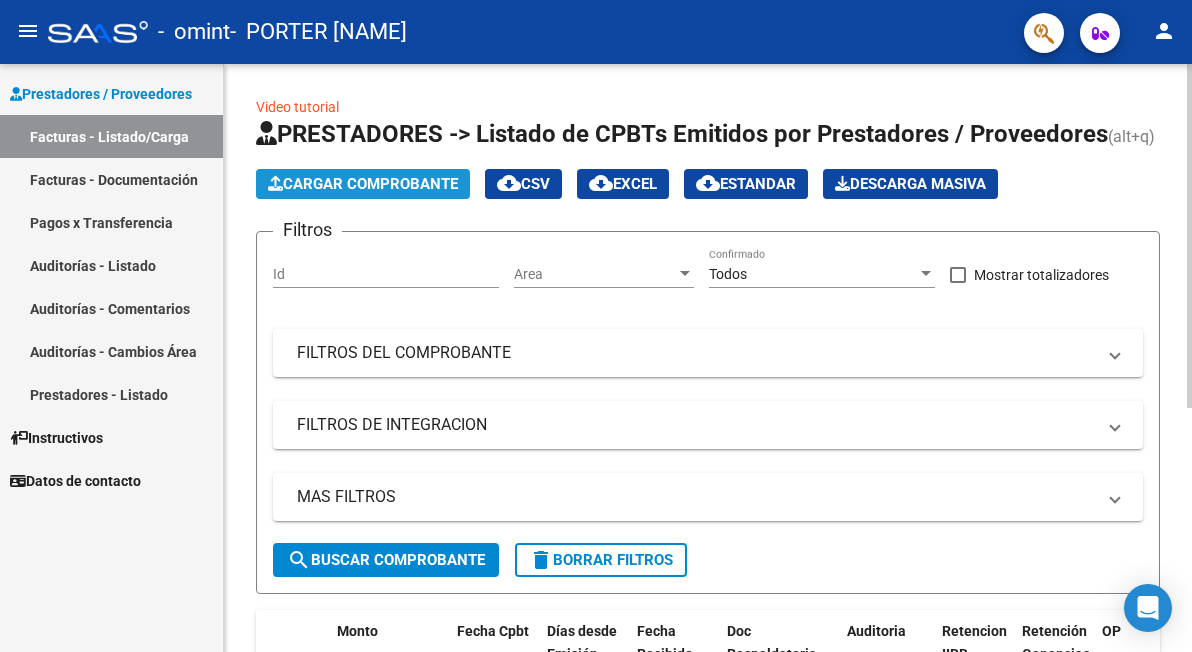 click on "Cargar Comprobante" 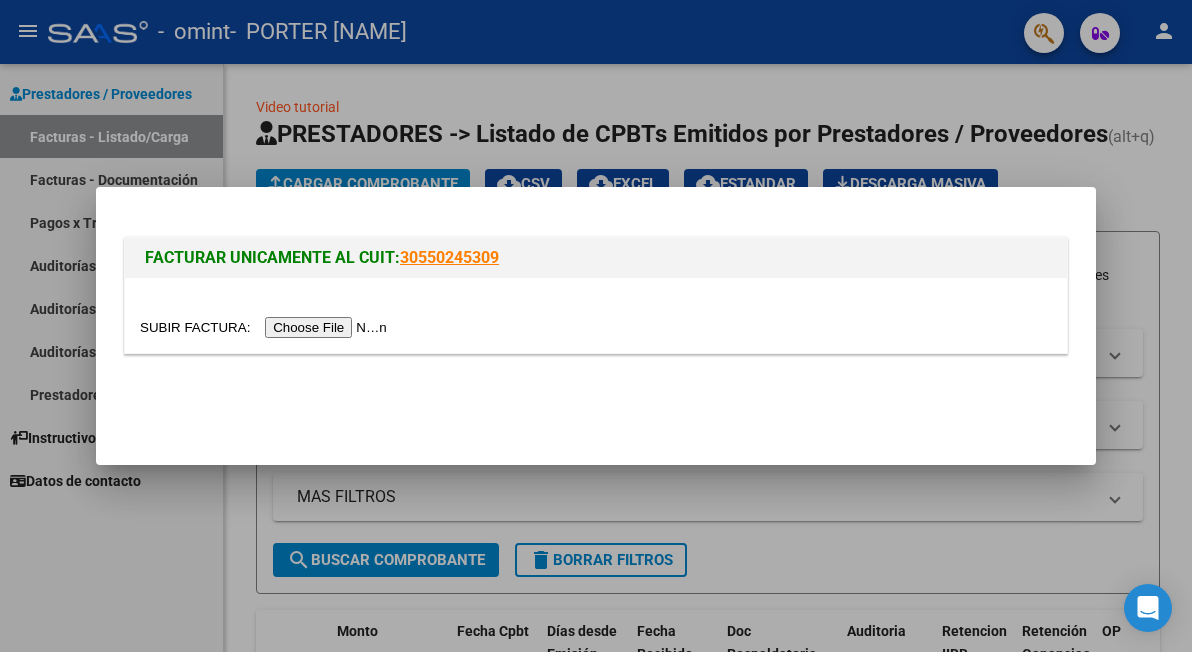 click at bounding box center (266, 327) 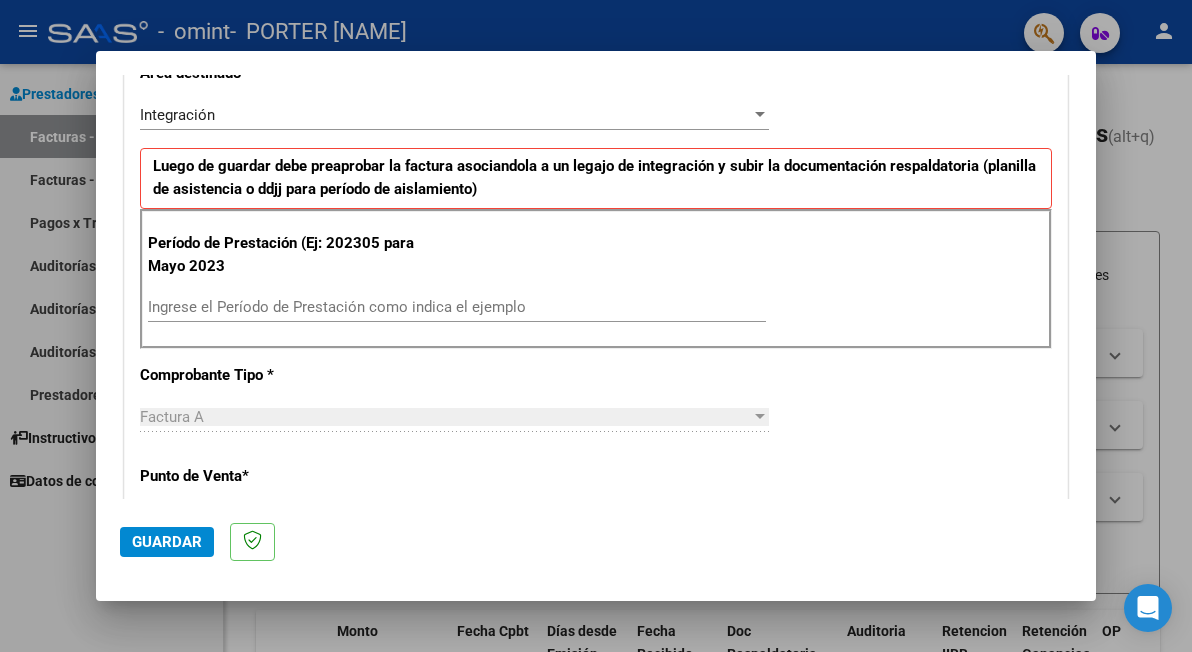 scroll, scrollTop: 463, scrollLeft: 0, axis: vertical 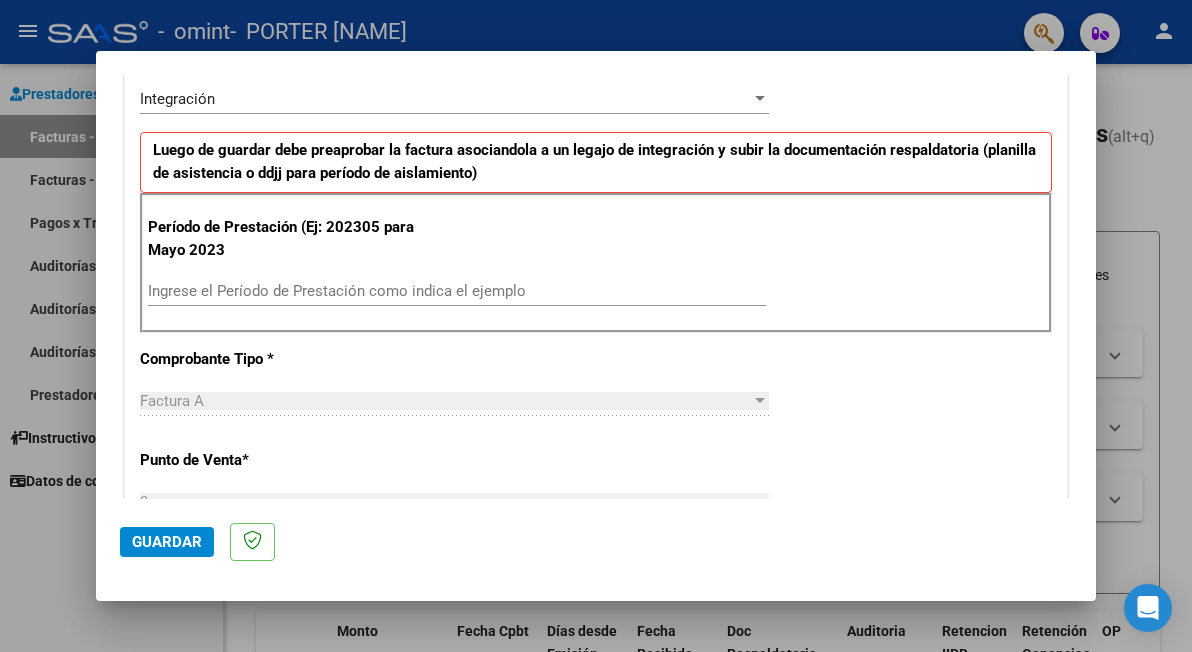 click on "Ingrese el Período de Prestación como indica el ejemplo" at bounding box center (457, 291) 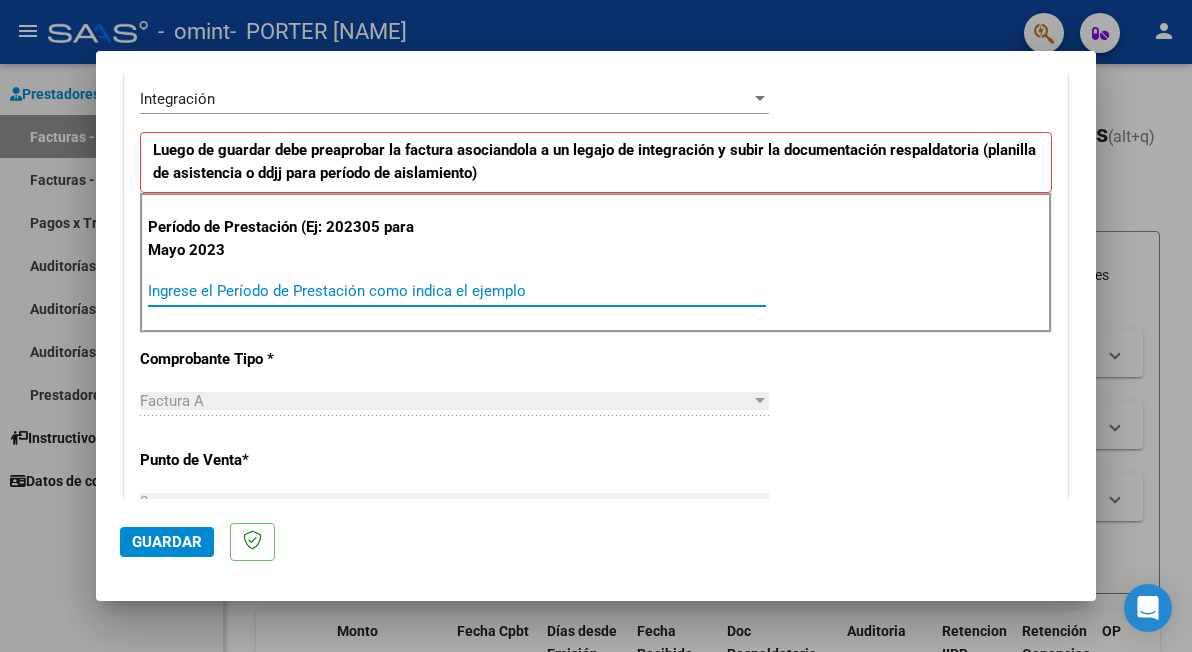 click on "Ingrese el Período de Prestación como indica el ejemplo" at bounding box center [457, 291] 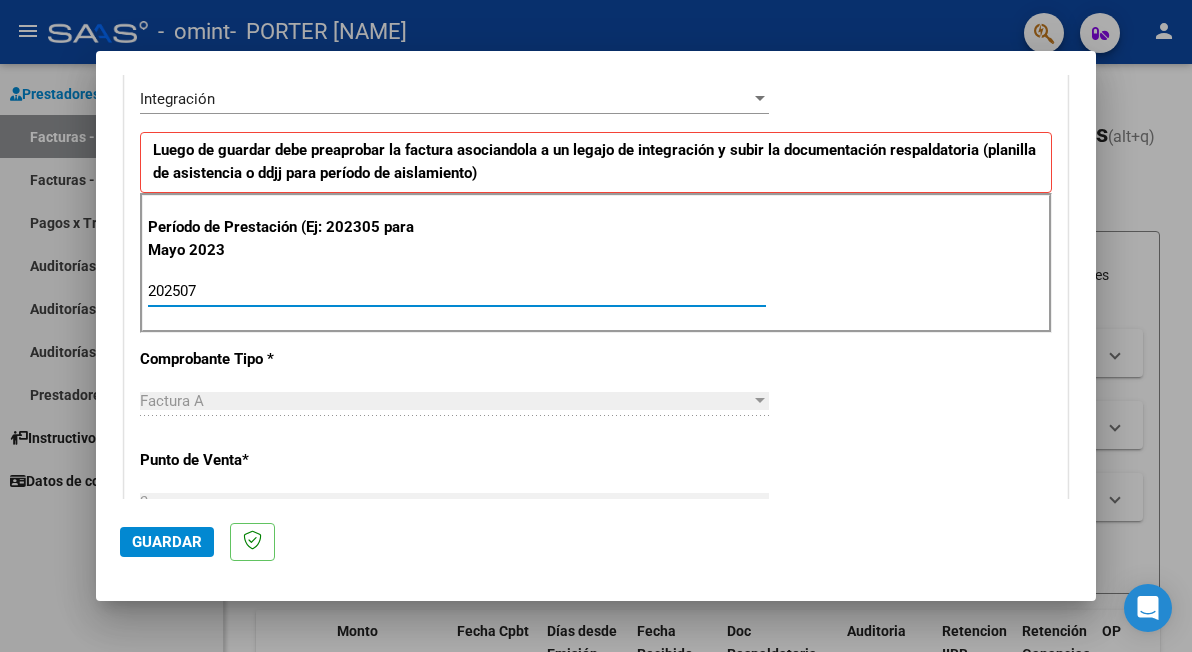 type on "202507" 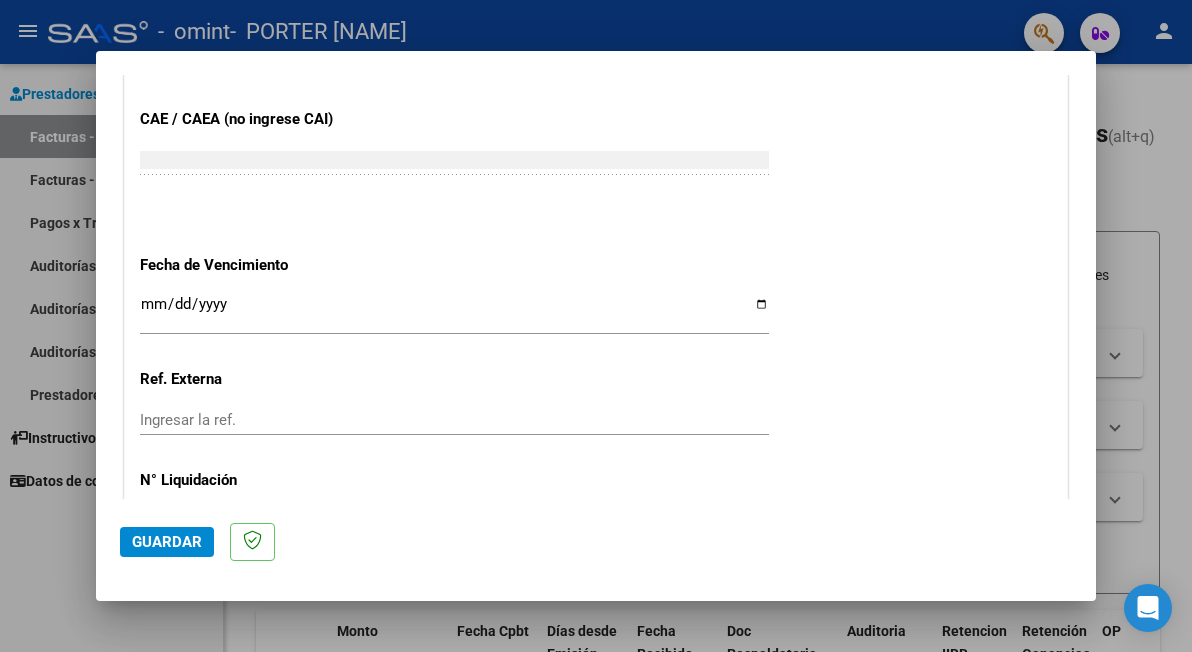 scroll, scrollTop: 1219, scrollLeft: 0, axis: vertical 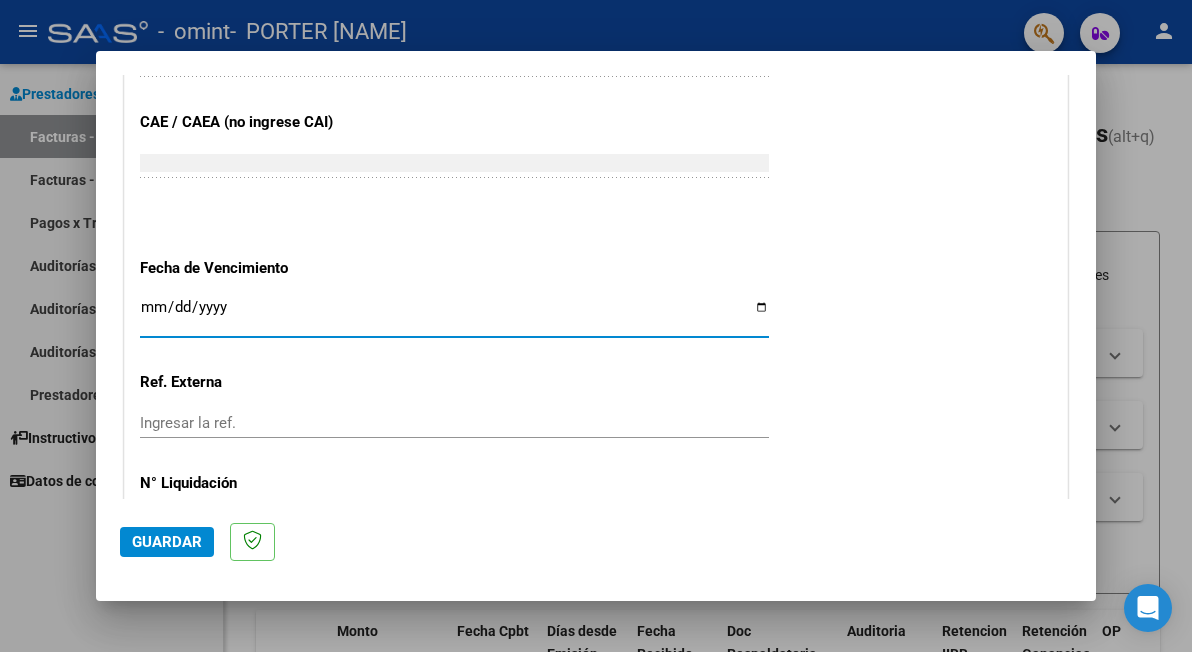 click on "Ingresar la fecha" at bounding box center (454, 315) 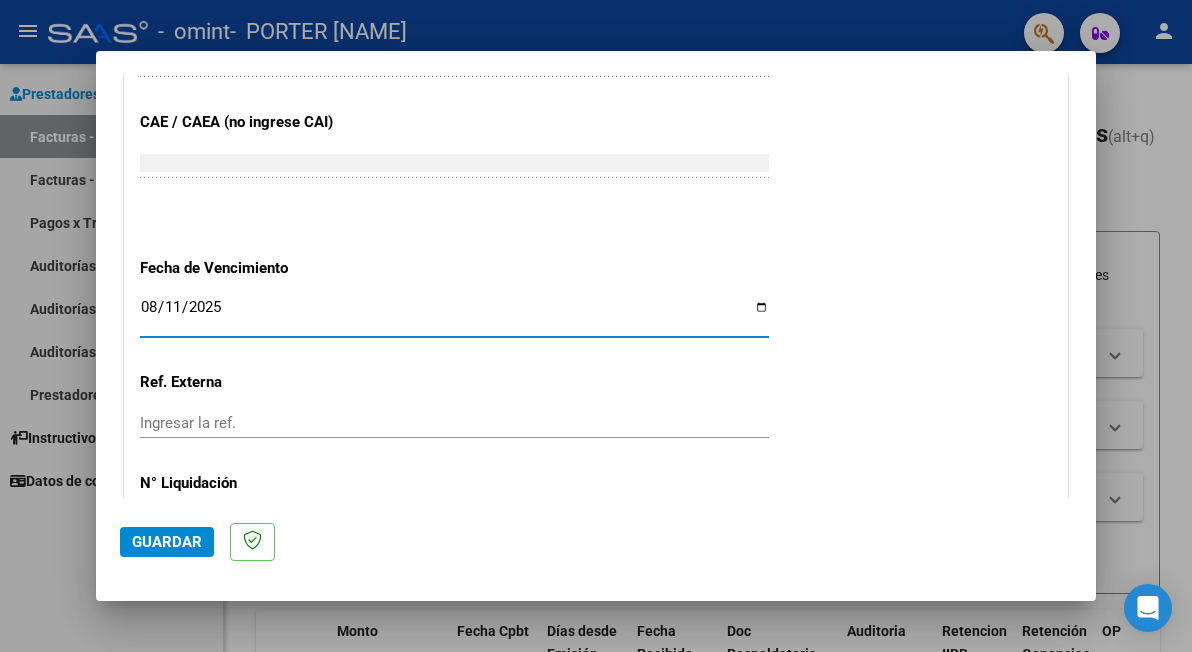 type on "2025-08-11" 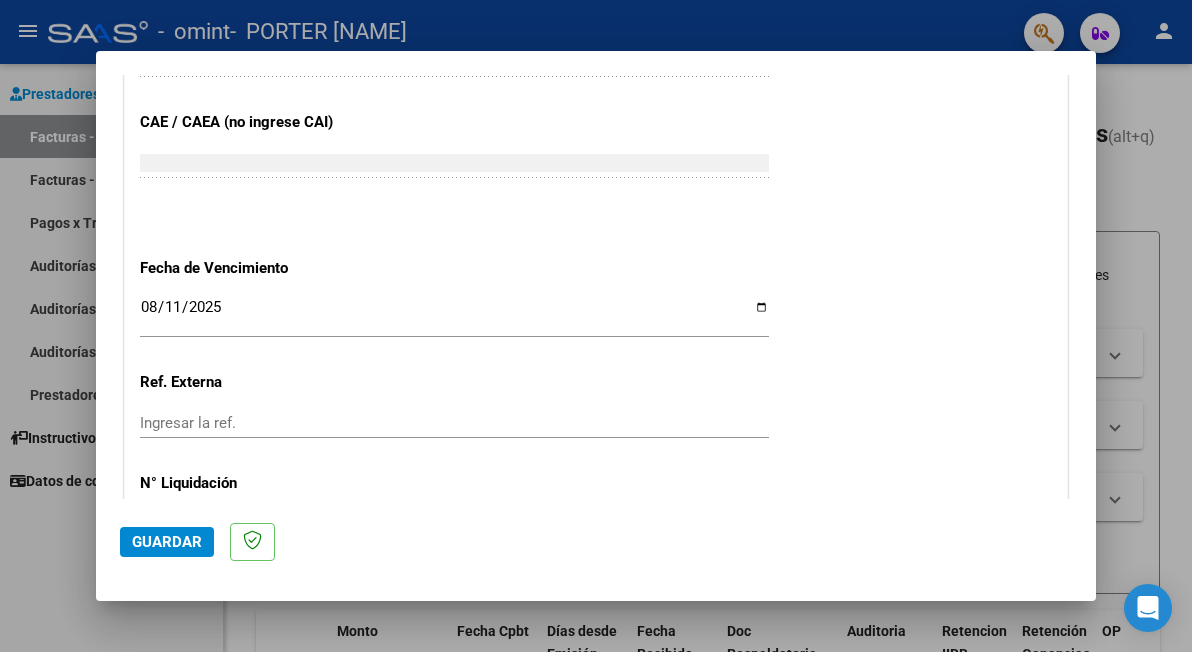 scroll, scrollTop: 1354, scrollLeft: 0, axis: vertical 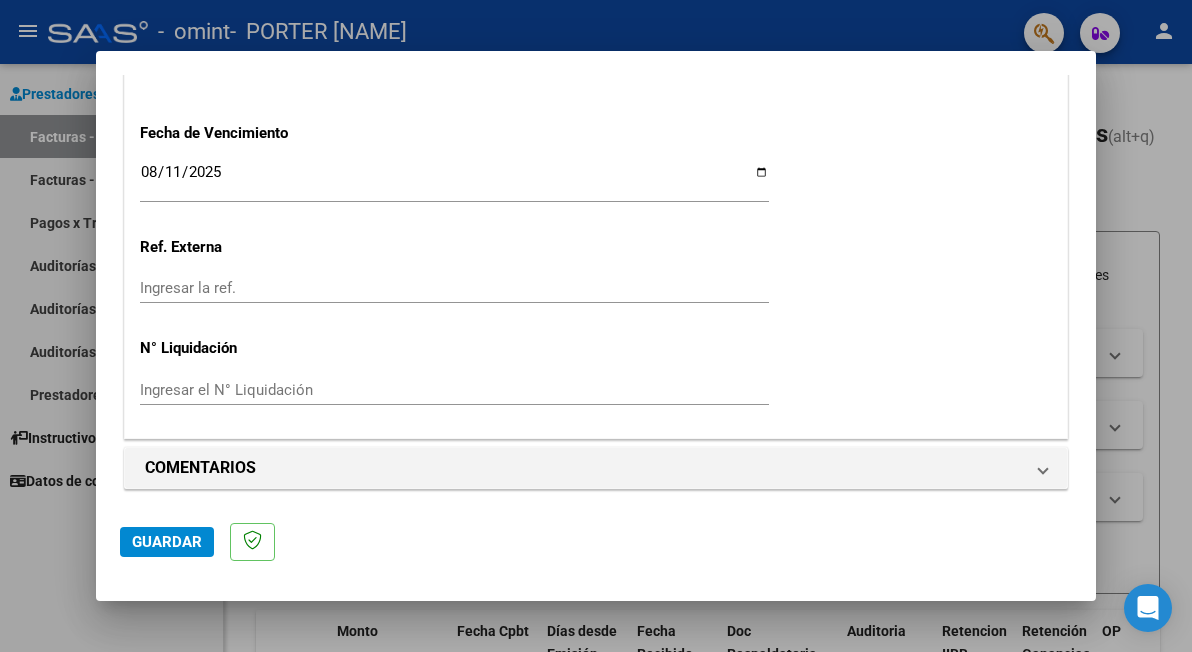 click on "Guardar" 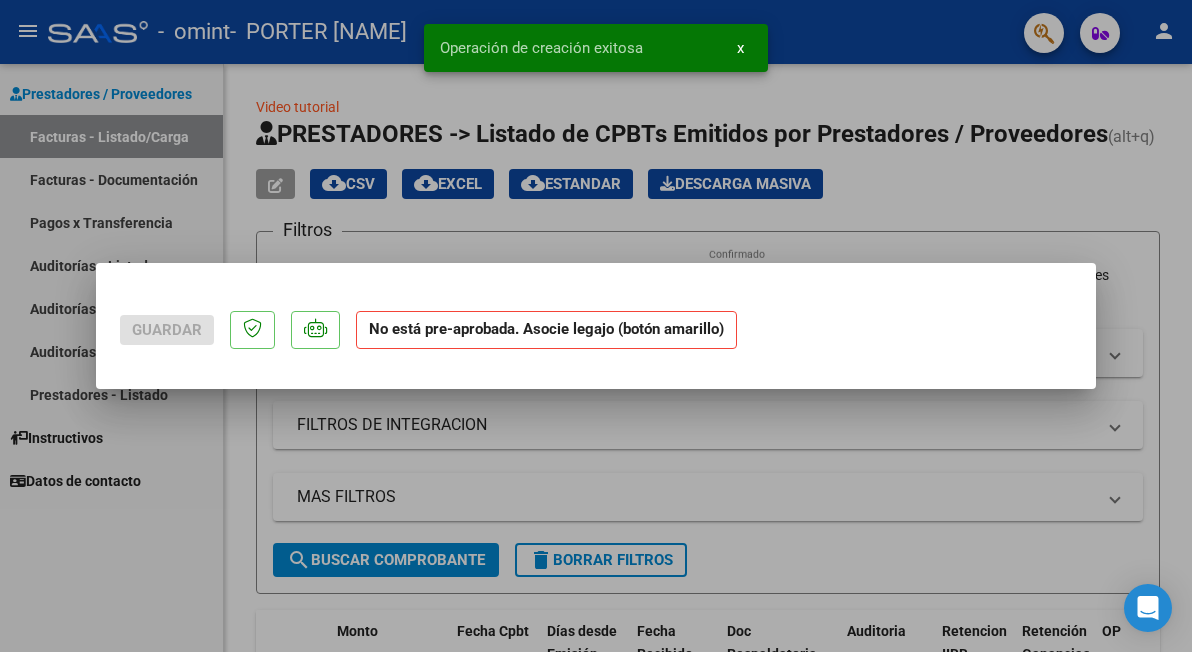 scroll, scrollTop: 0, scrollLeft: 0, axis: both 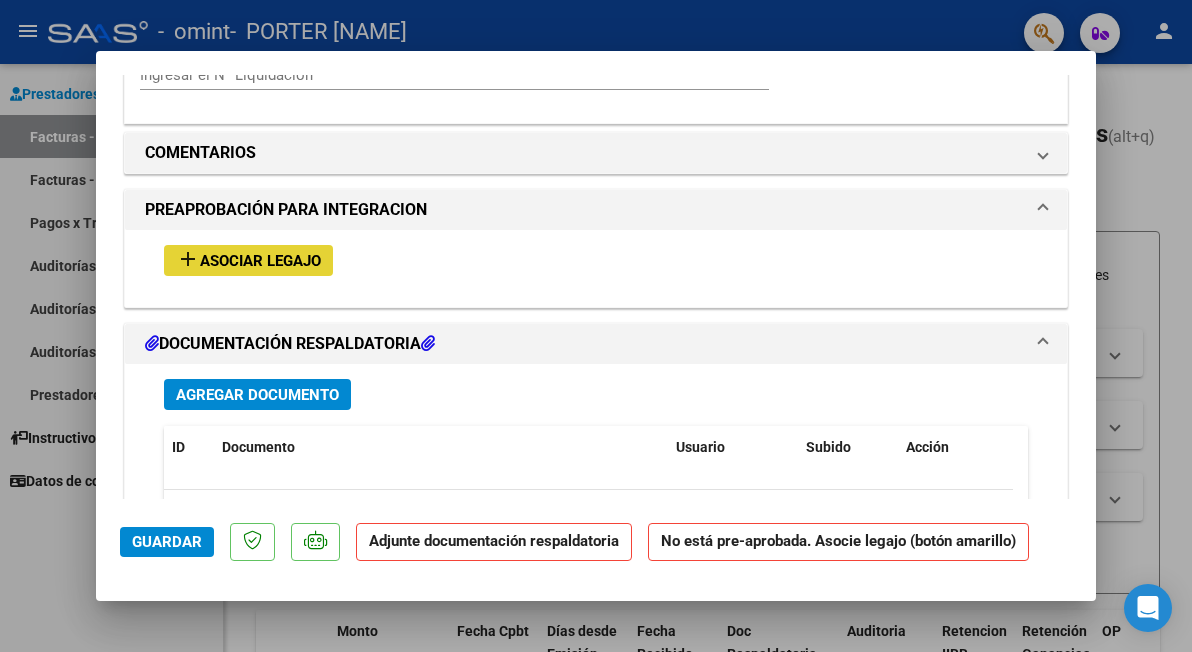click on "add Asociar Legajo" at bounding box center (248, 260) 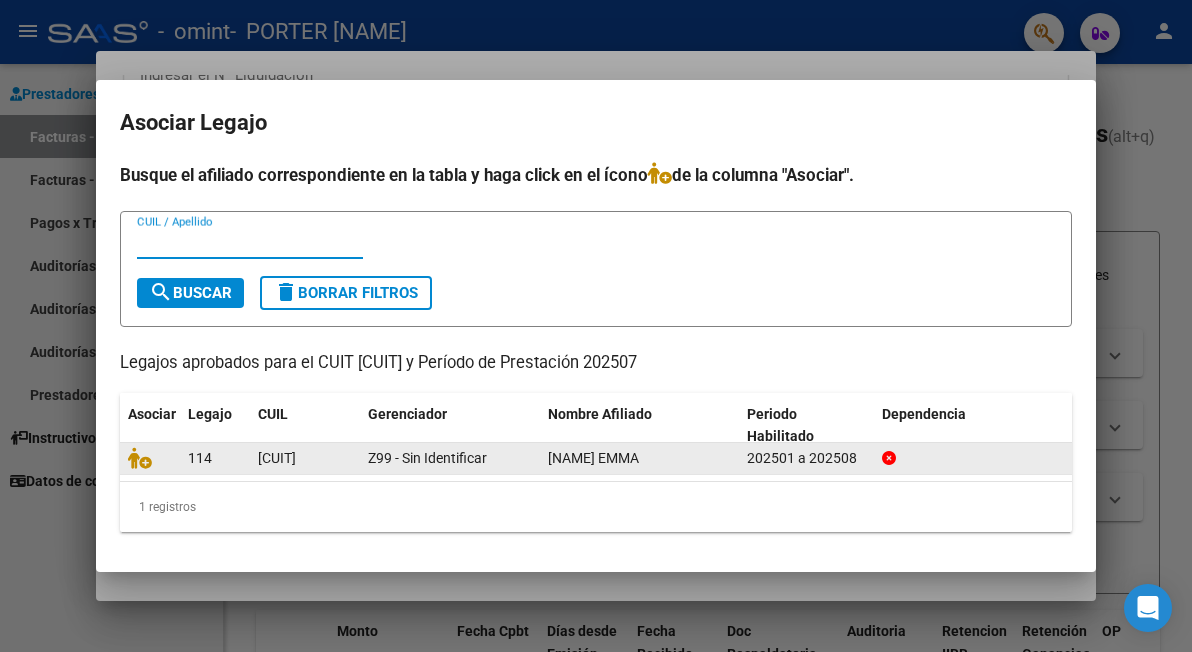 click on "114" 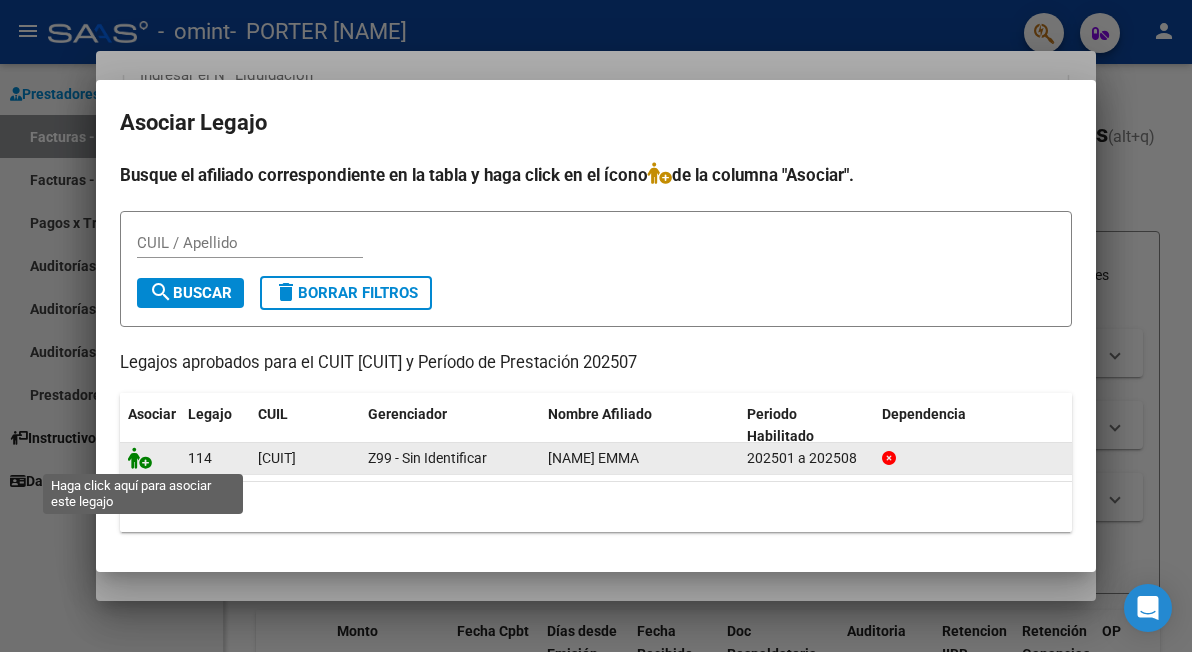 click 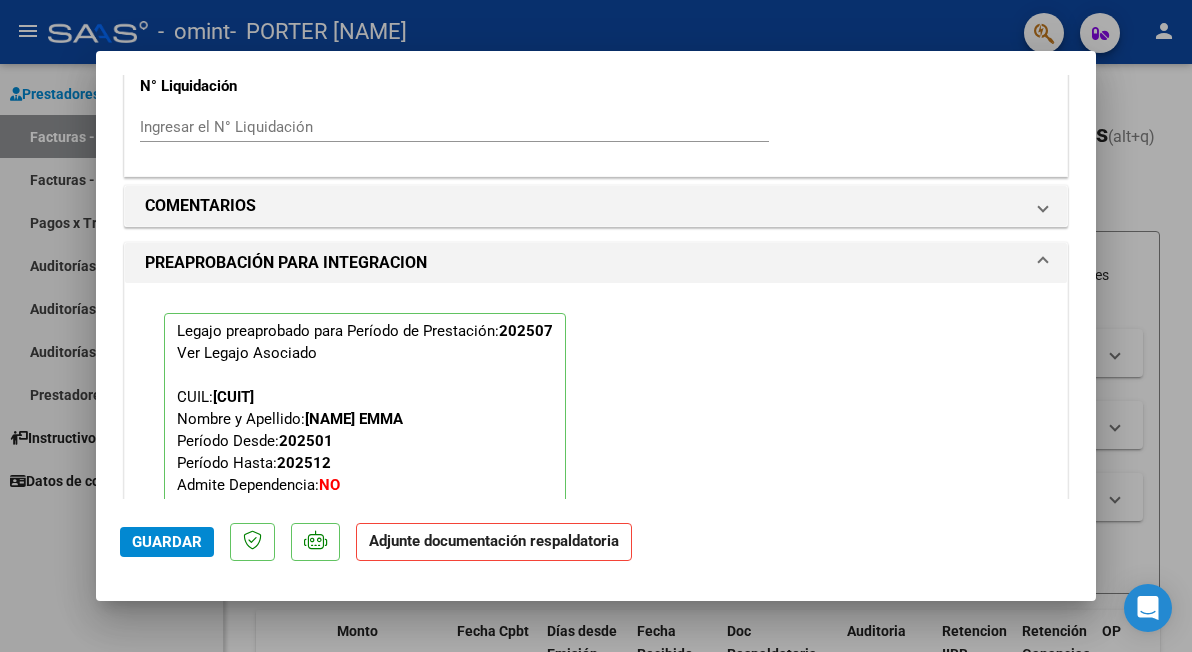 scroll, scrollTop: 1736, scrollLeft: 0, axis: vertical 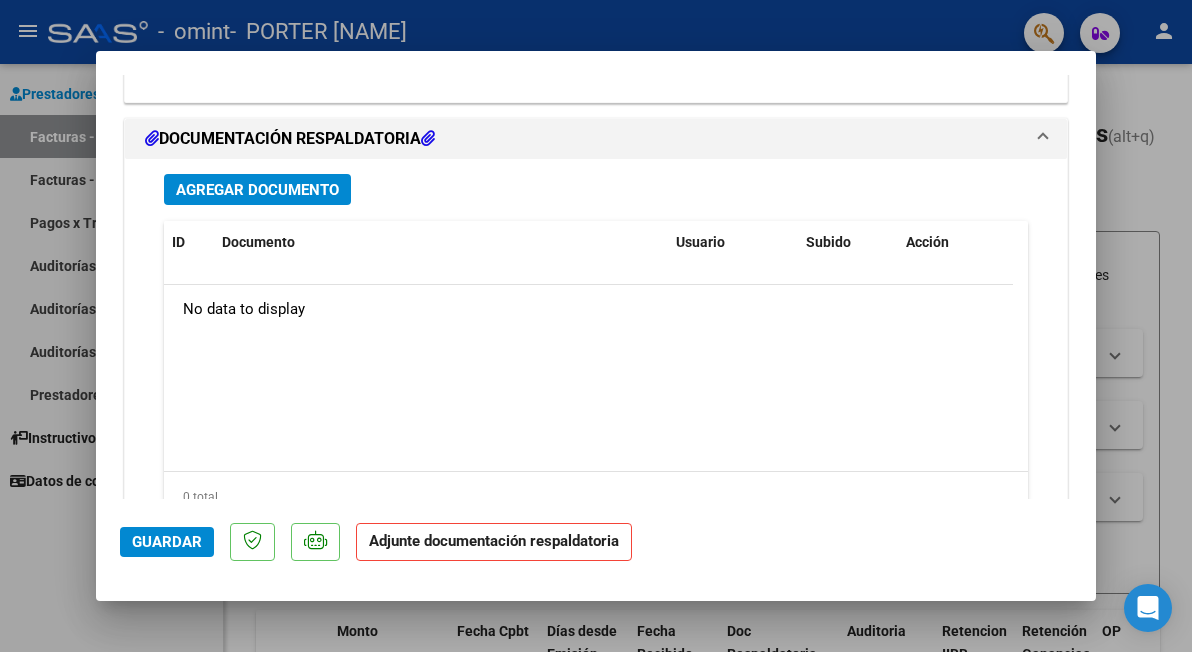 click on "Agregar Documento" at bounding box center [257, 190] 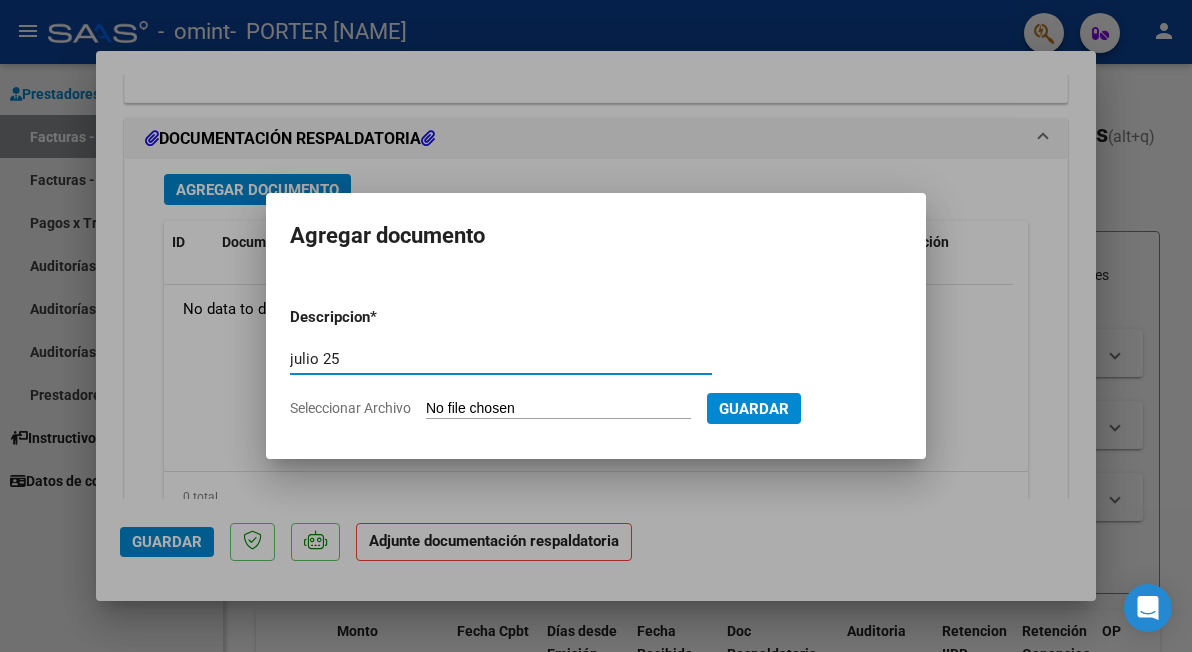 type on "julio 25" 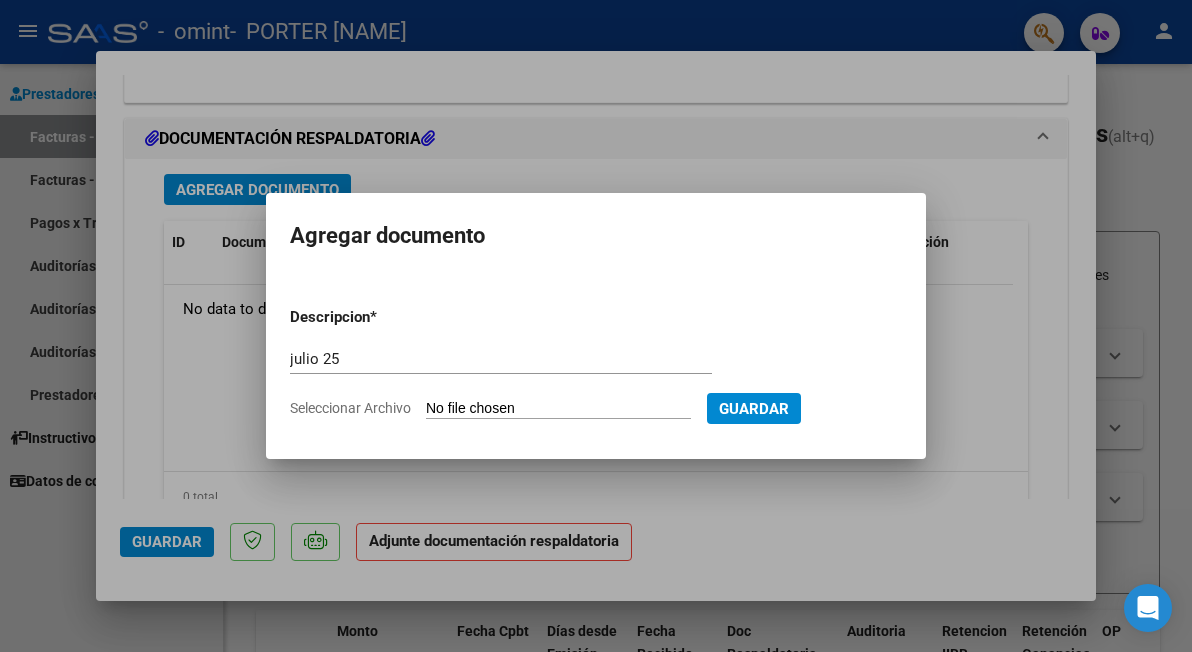 click on "Seleccionar Archivo" at bounding box center (558, 409) 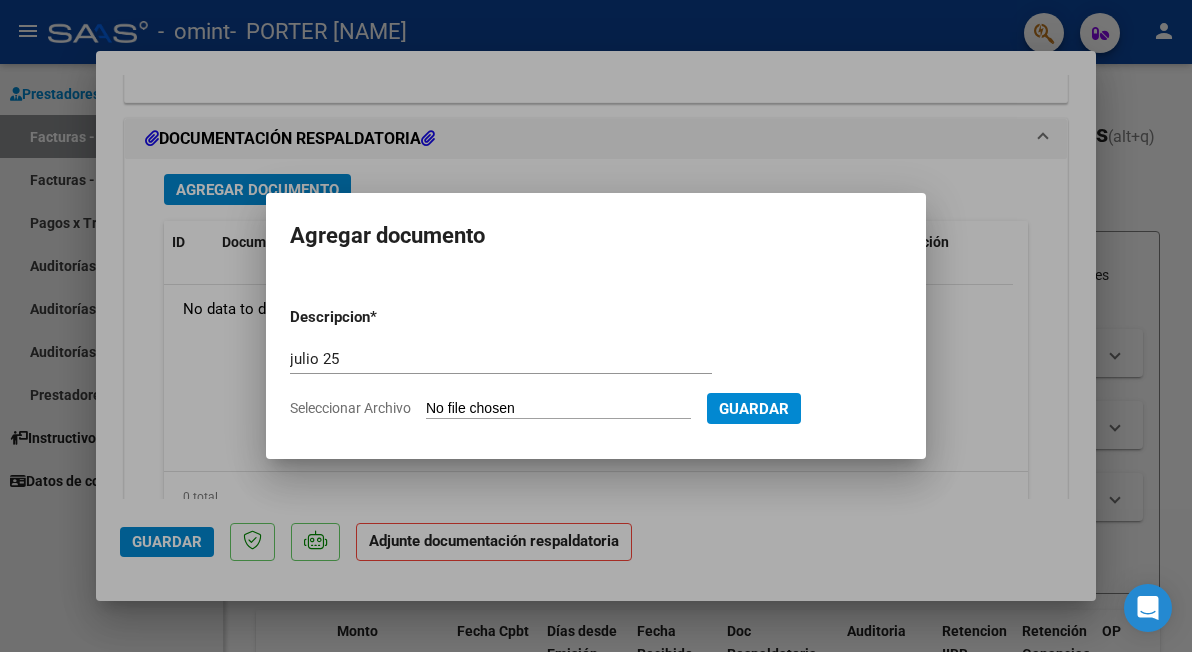 type on "C:\fakepath\Planilla de asistencia a tratamiento Ursula [NAME] JULIO 2025.pdf" 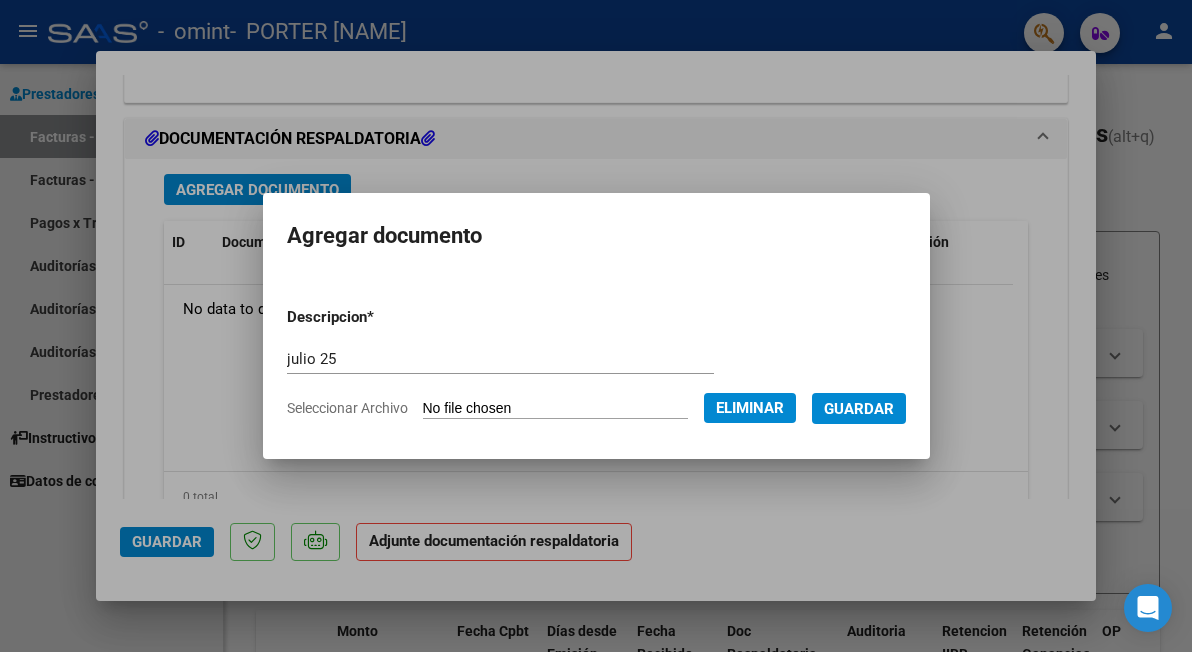 click on "Guardar" at bounding box center [859, 409] 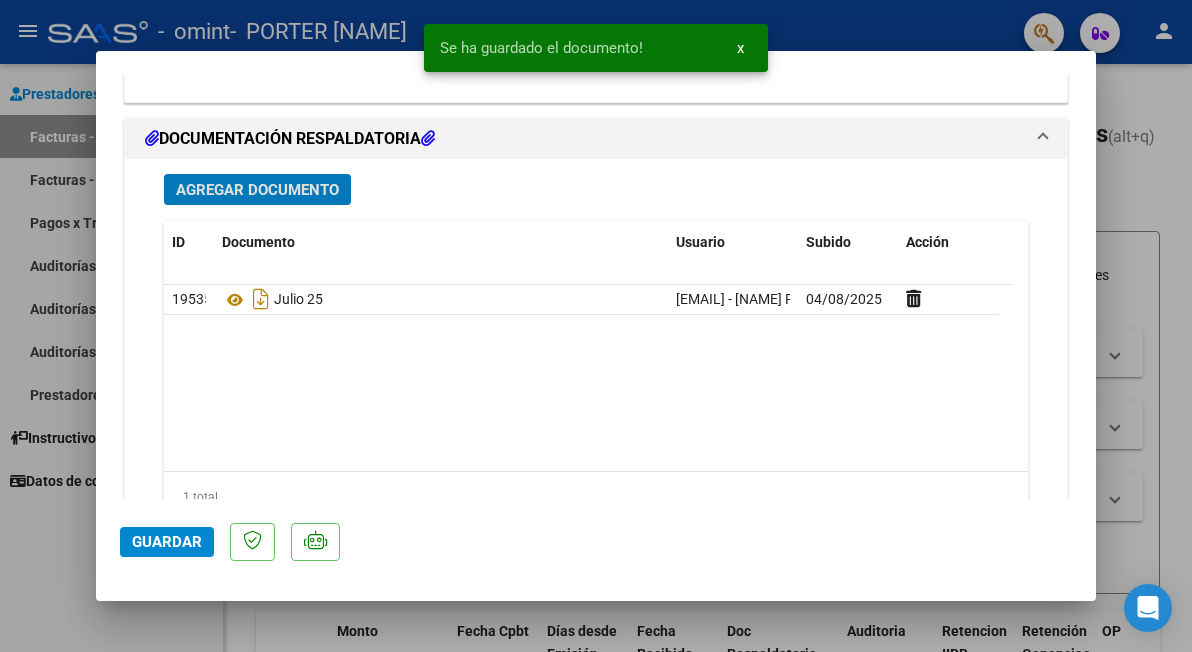 click on "Guardar" 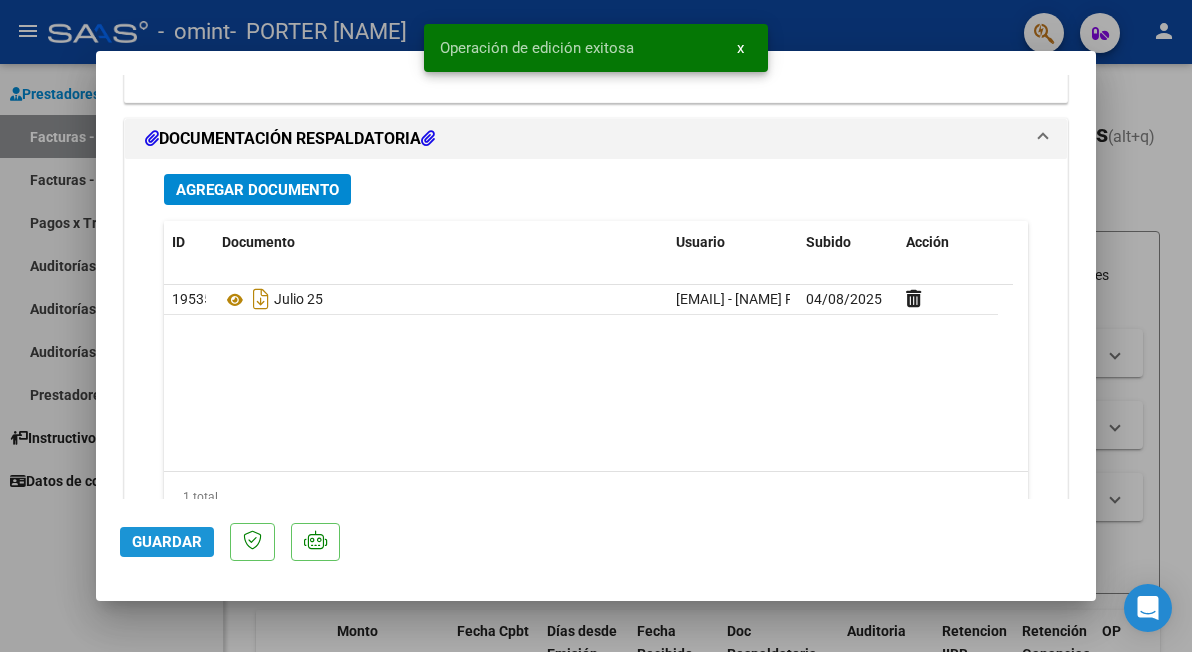 click on "Guardar" 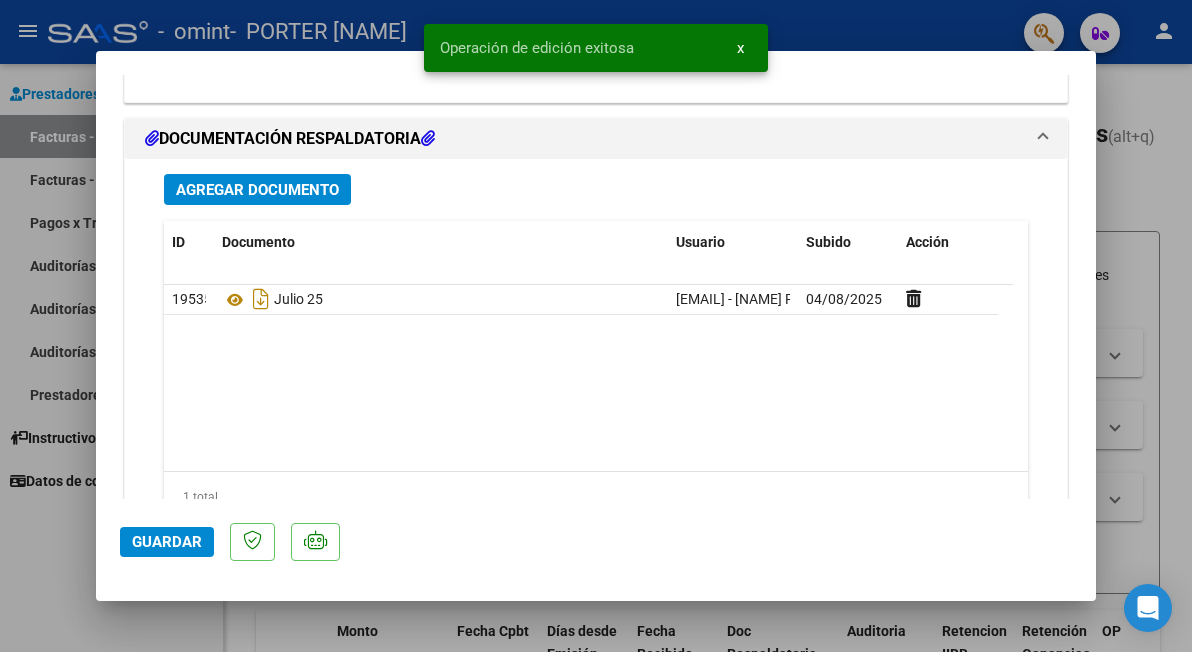 click at bounding box center [596, 326] 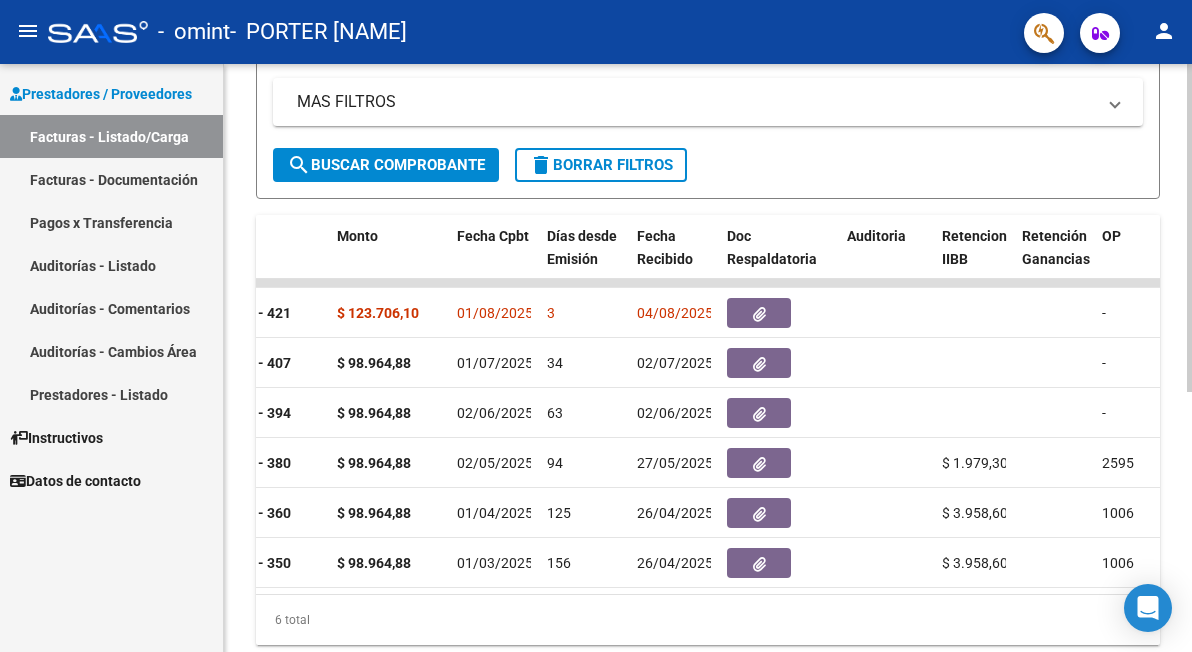 scroll, scrollTop: 398, scrollLeft: 0, axis: vertical 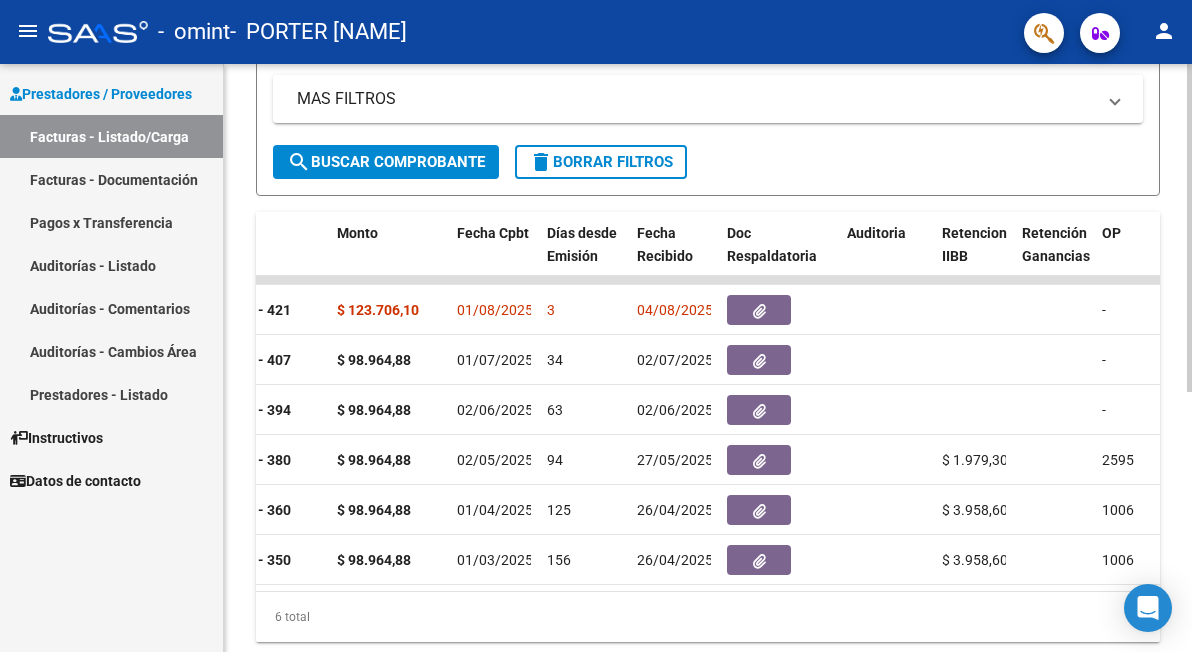 click 